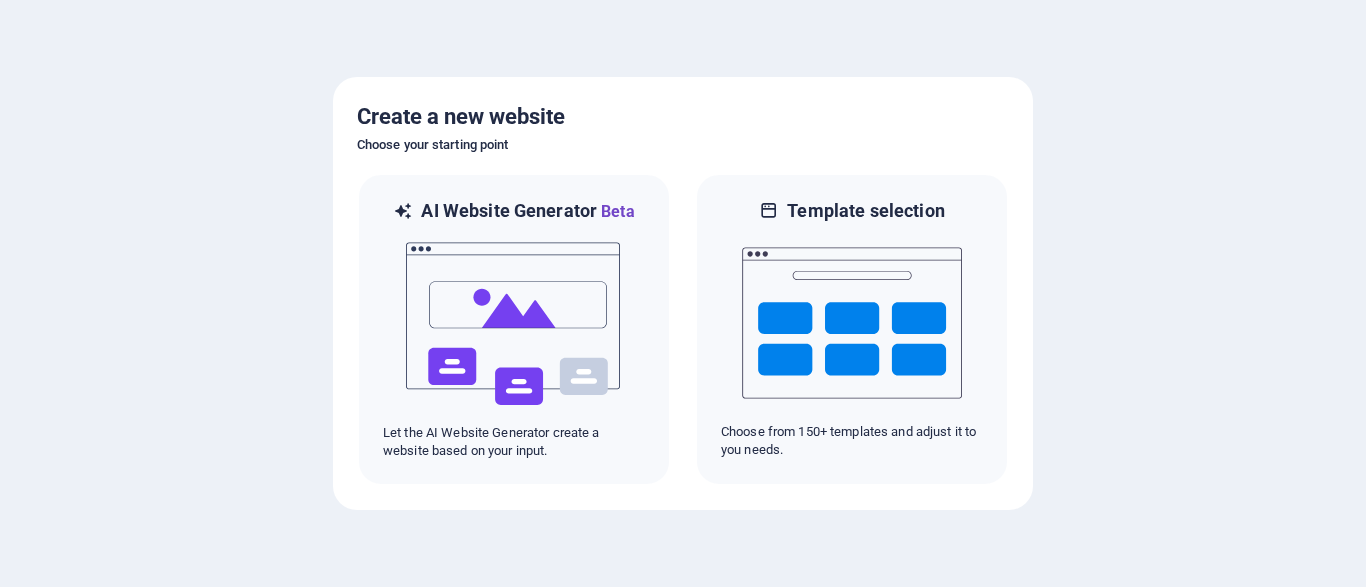 scroll, scrollTop: 0, scrollLeft: 0, axis: both 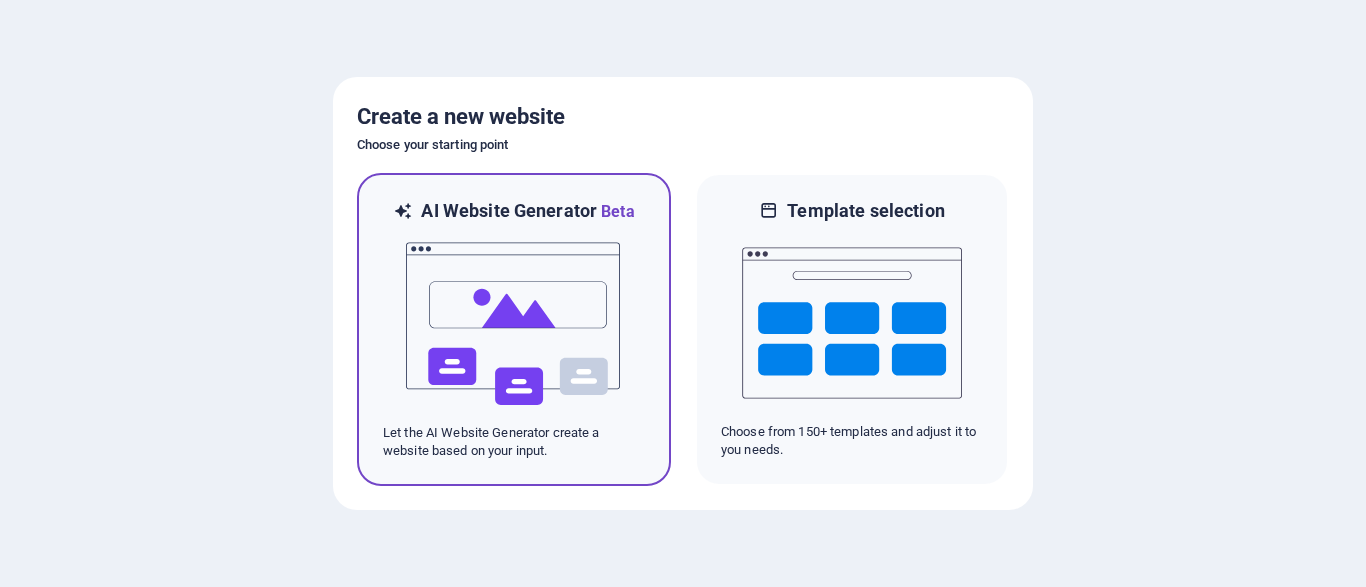 click at bounding box center (514, 324) 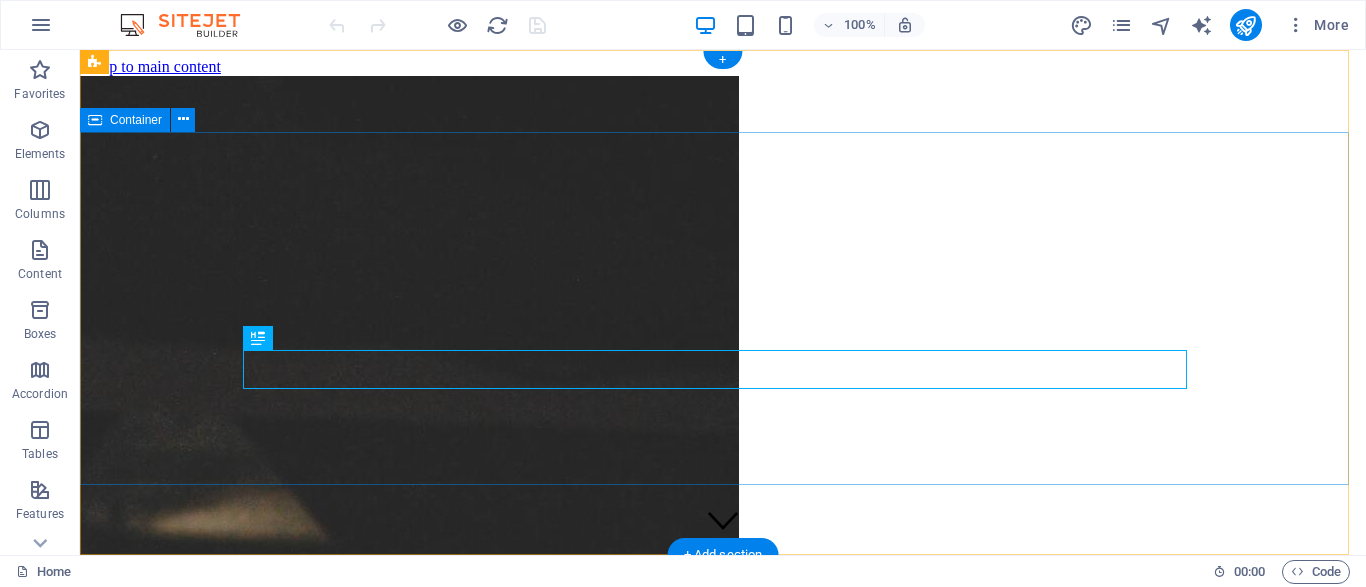 scroll, scrollTop: 0, scrollLeft: 0, axis: both 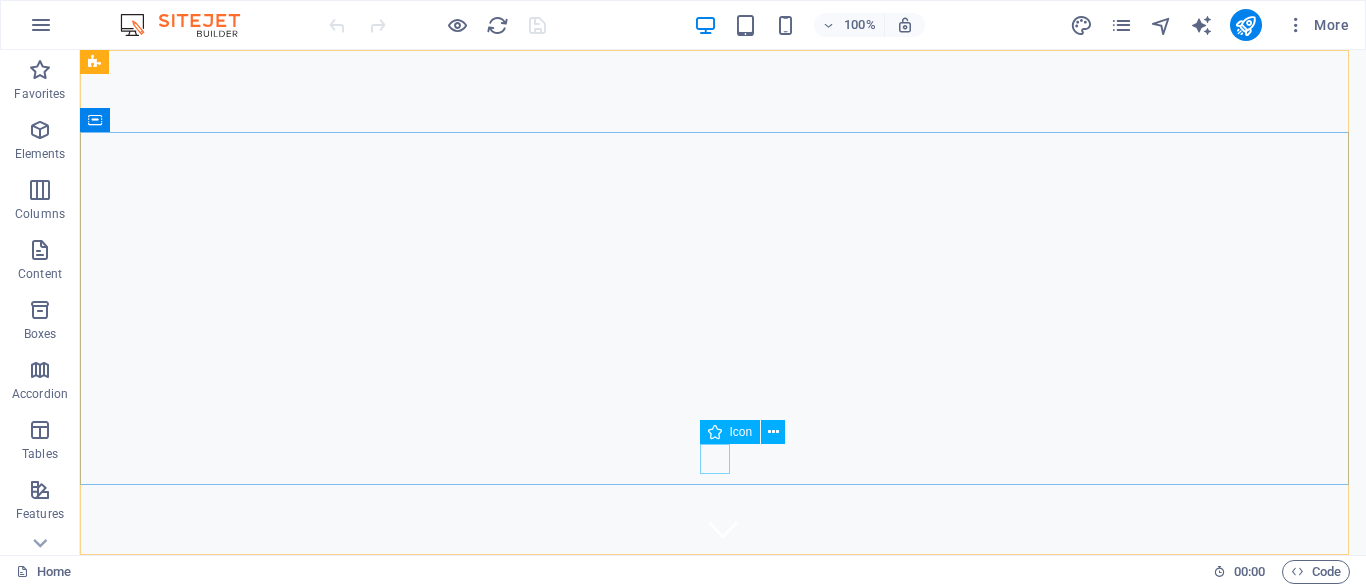 click on "Icon" at bounding box center (741, 432) 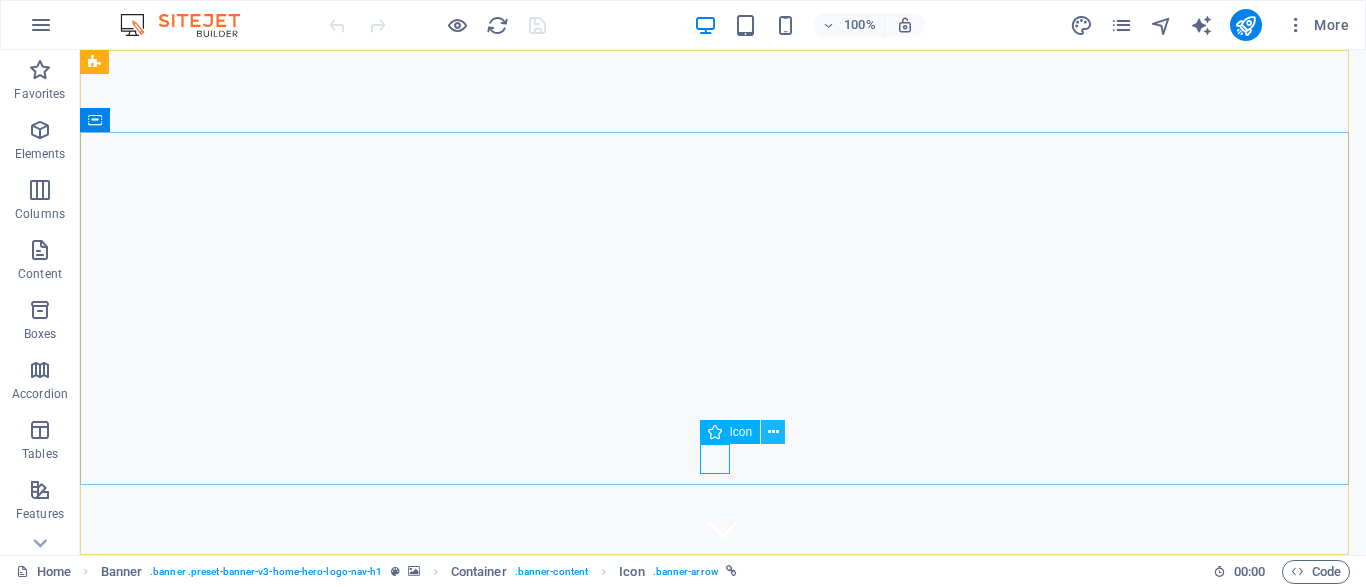 click at bounding box center (773, 432) 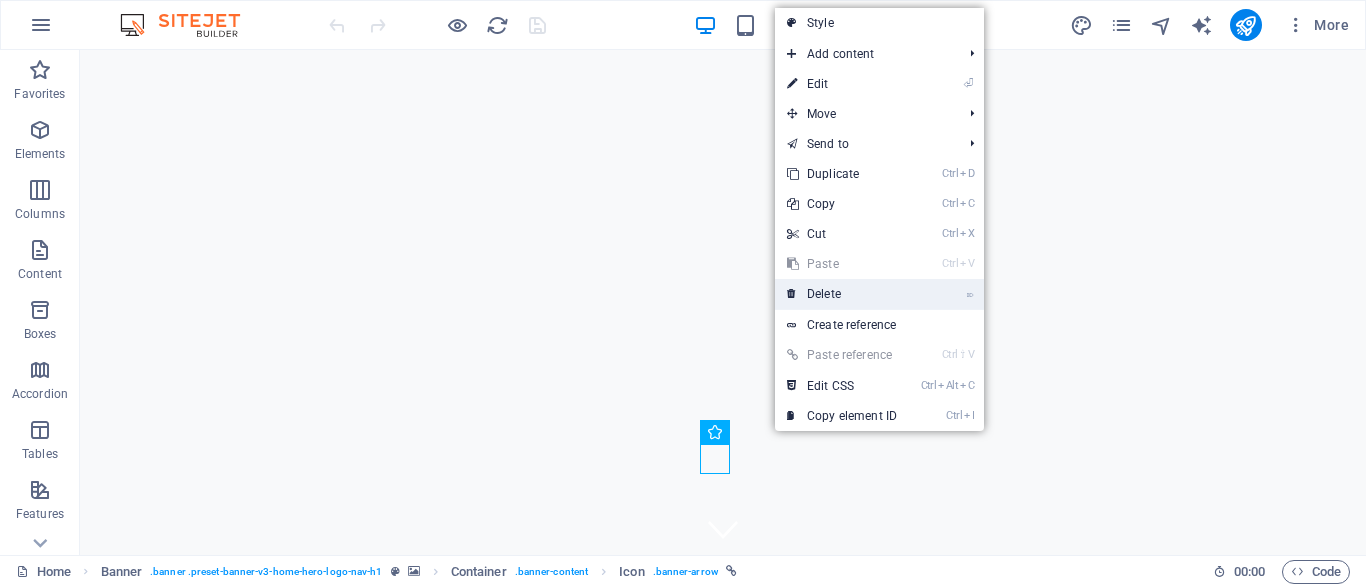 click on "⌦  Delete" at bounding box center [842, 294] 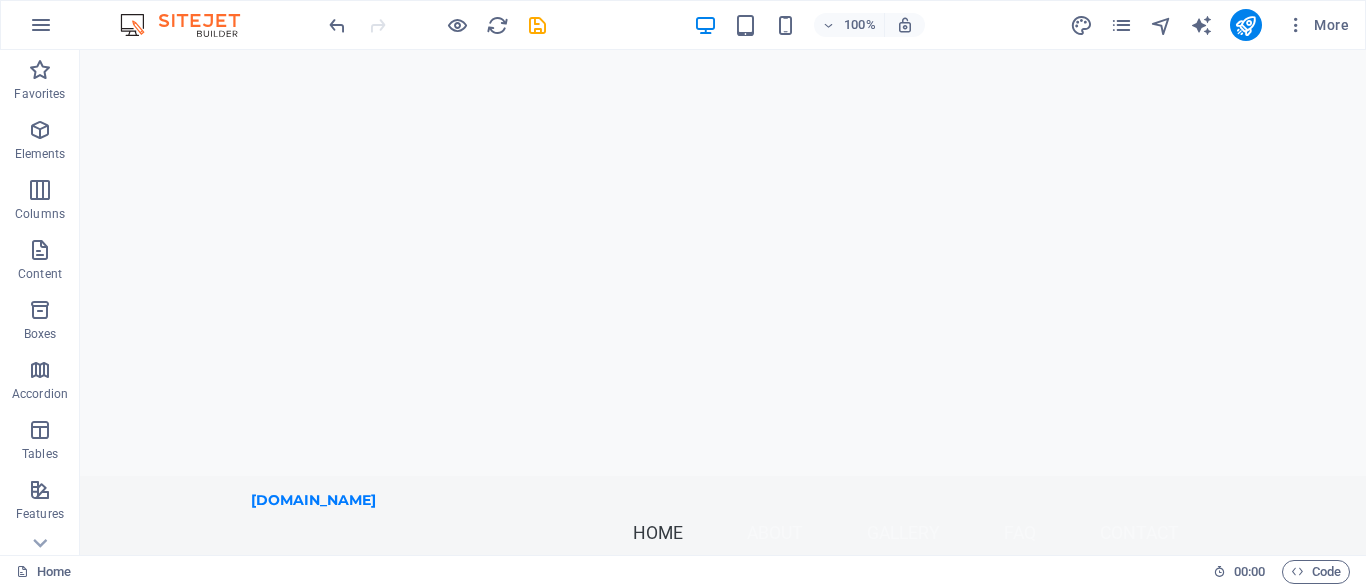 scroll, scrollTop: 0, scrollLeft: 0, axis: both 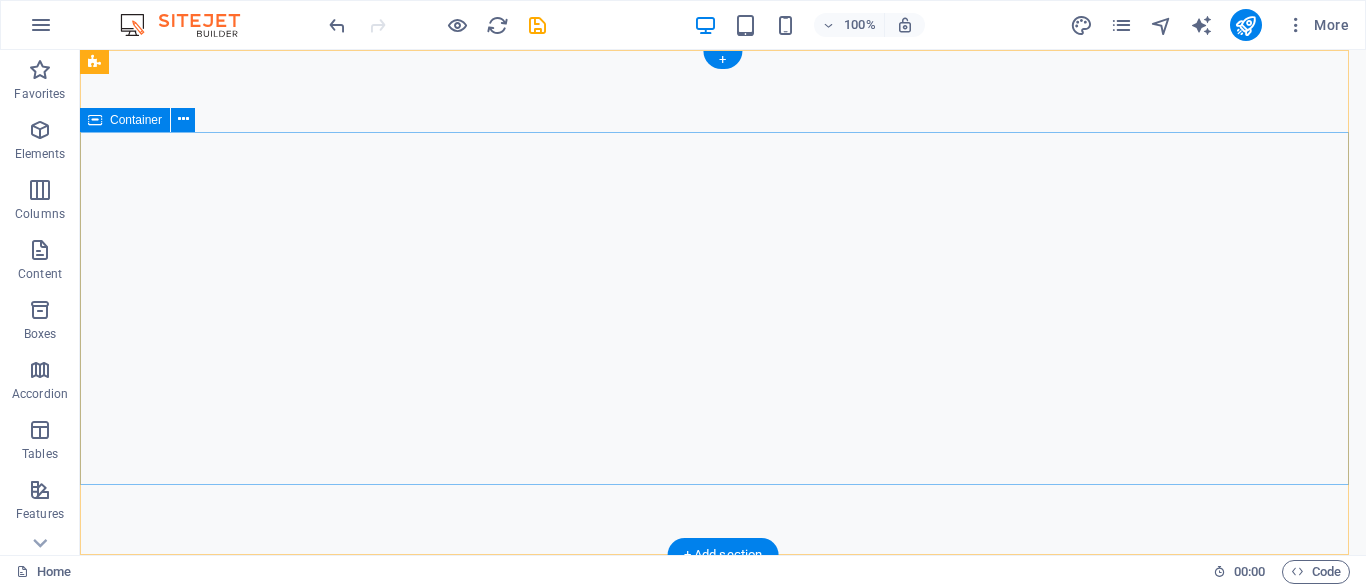 click on "Welcome to The Neverland Music Company" at bounding box center (723, 760) 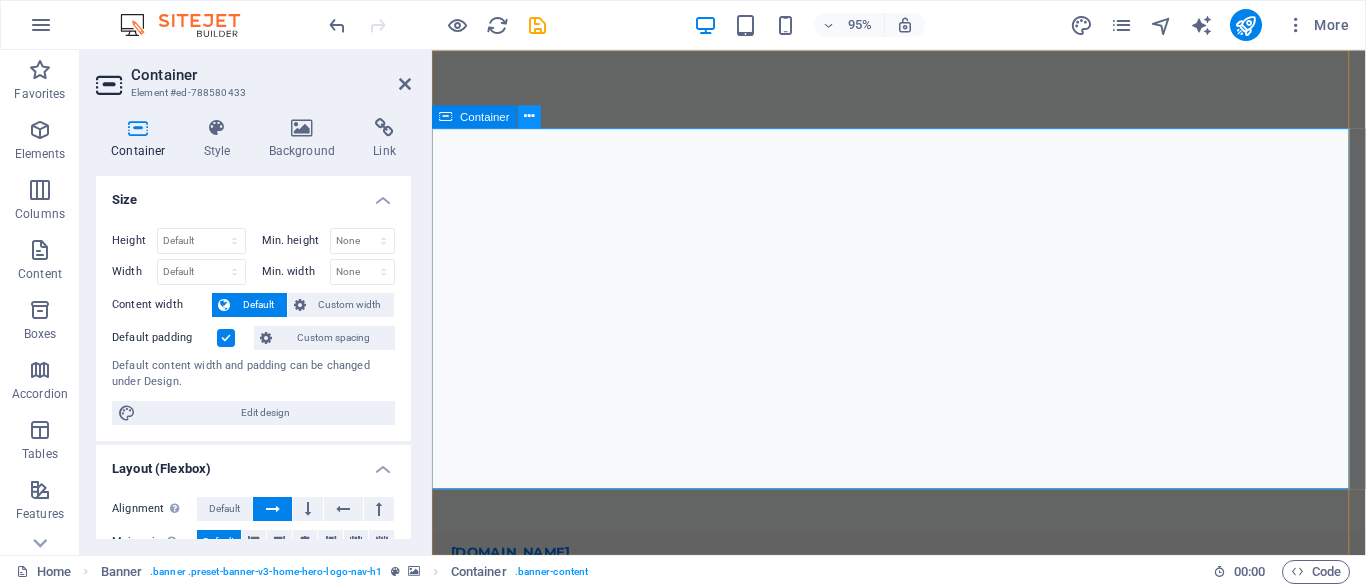 click at bounding box center [530, 116] 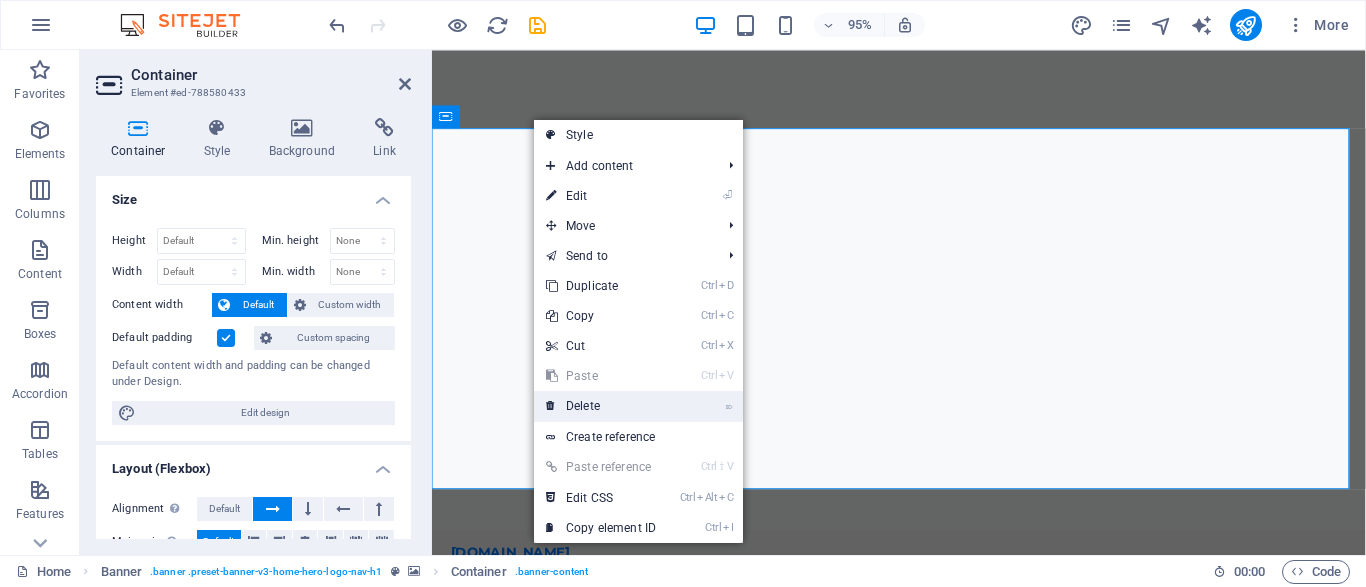 click on "⌦  Delete" at bounding box center [601, 406] 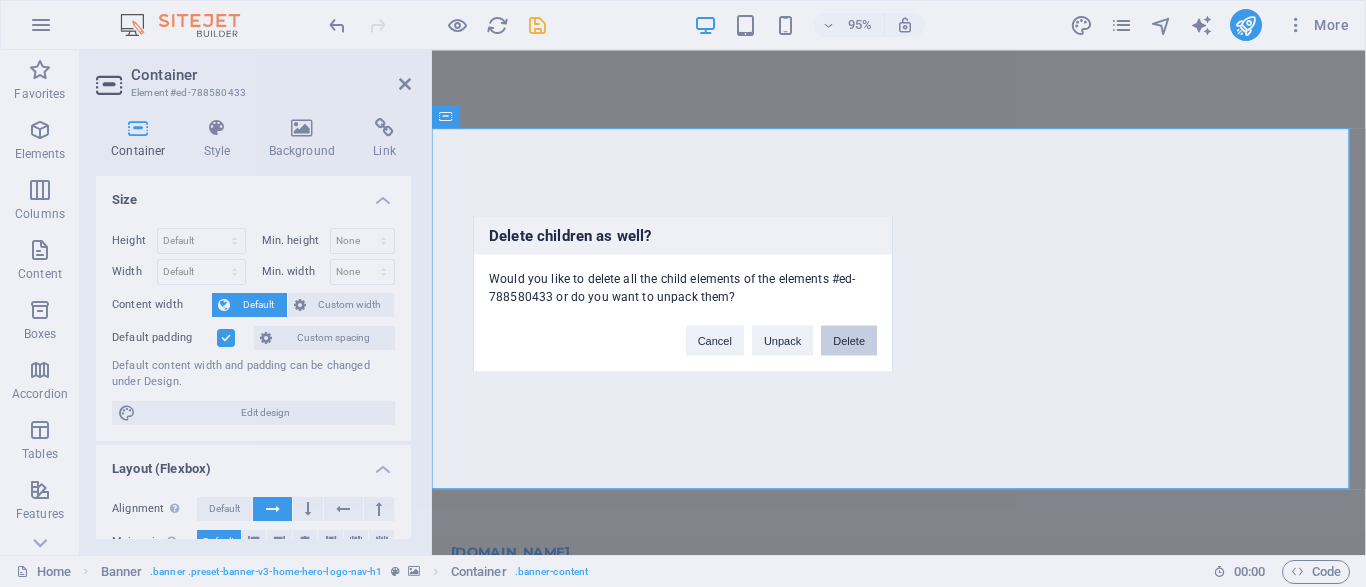 click on "Delete" at bounding box center [849, 340] 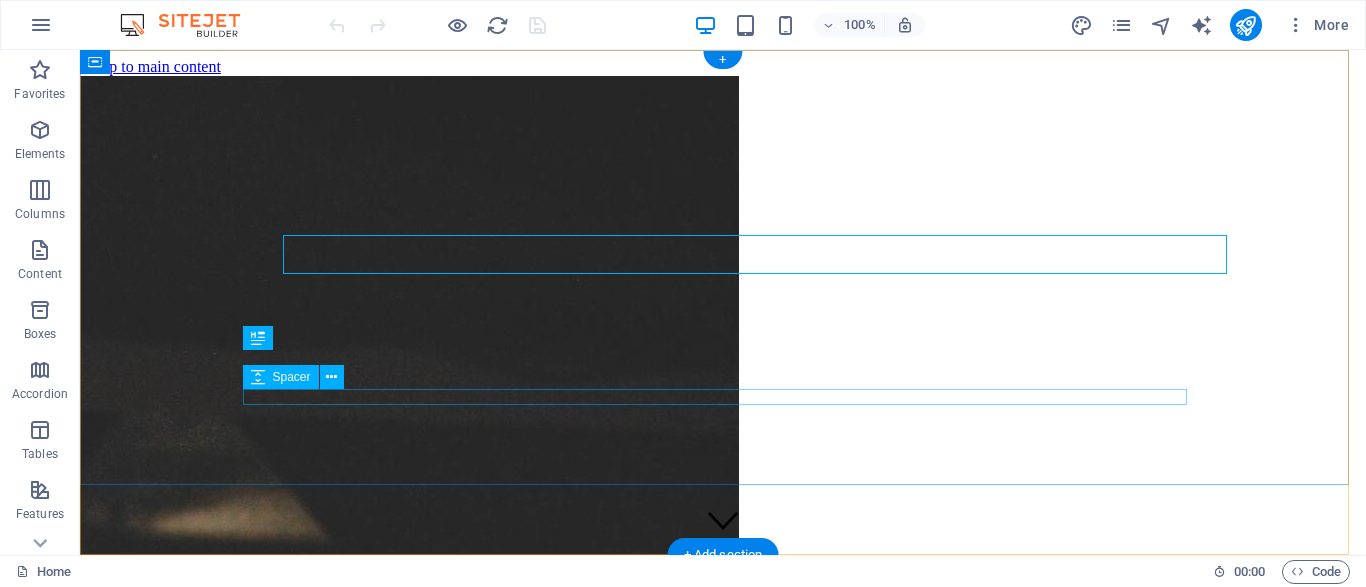 scroll, scrollTop: 0, scrollLeft: 0, axis: both 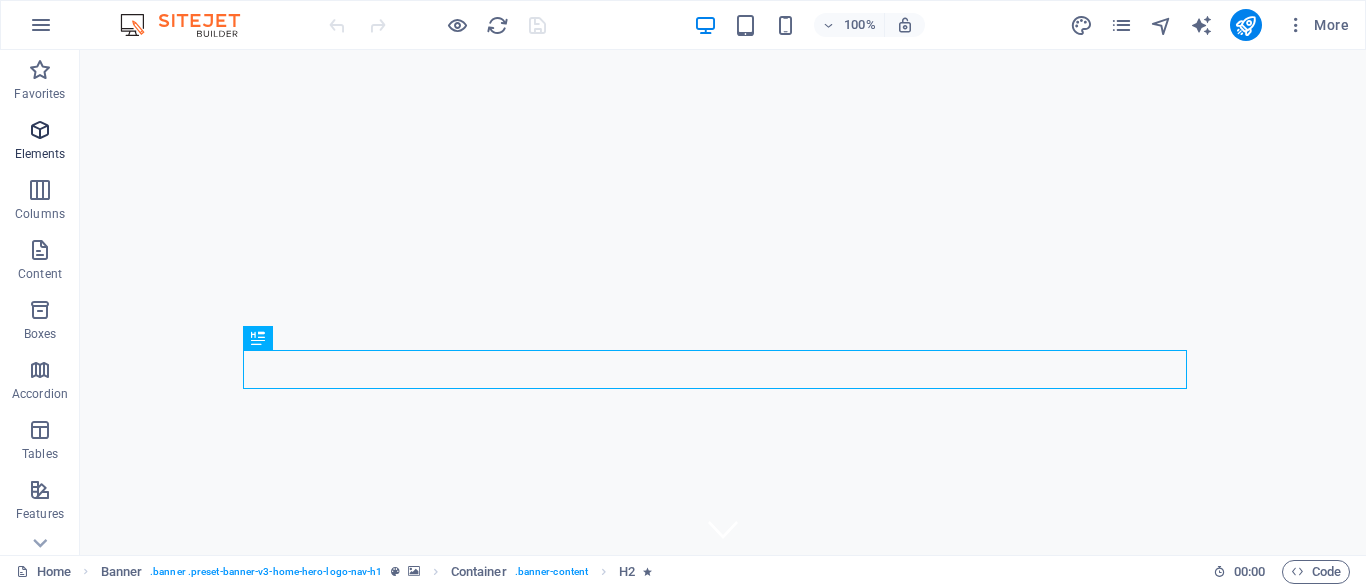 click at bounding box center [40, 130] 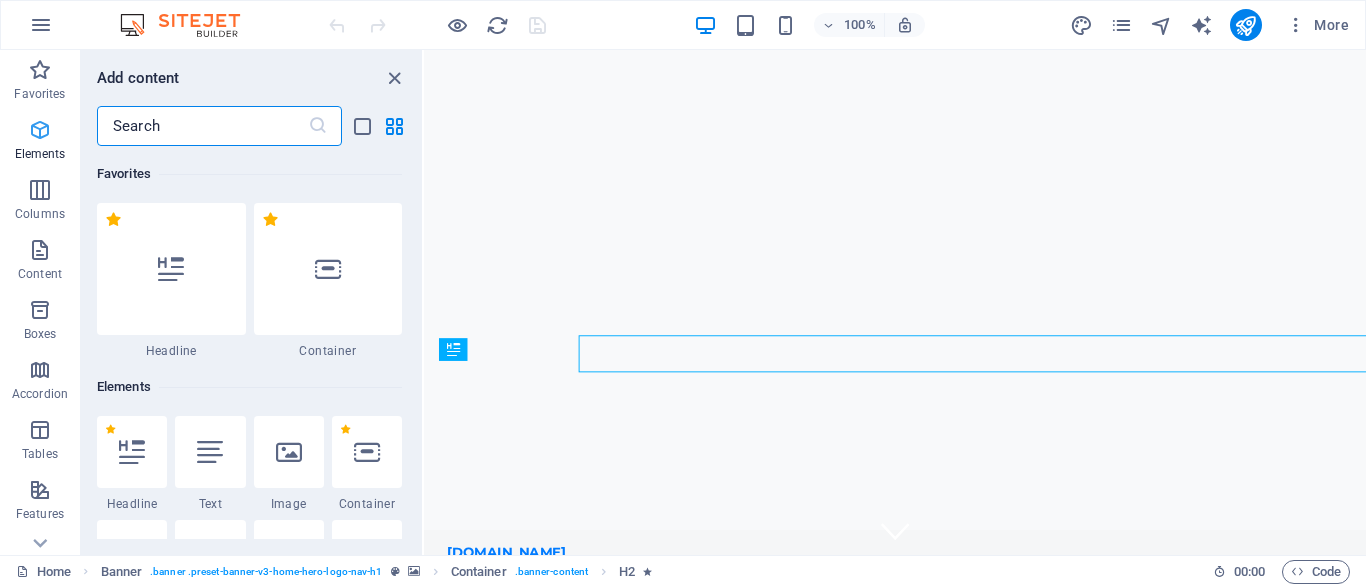 scroll, scrollTop: 213, scrollLeft: 0, axis: vertical 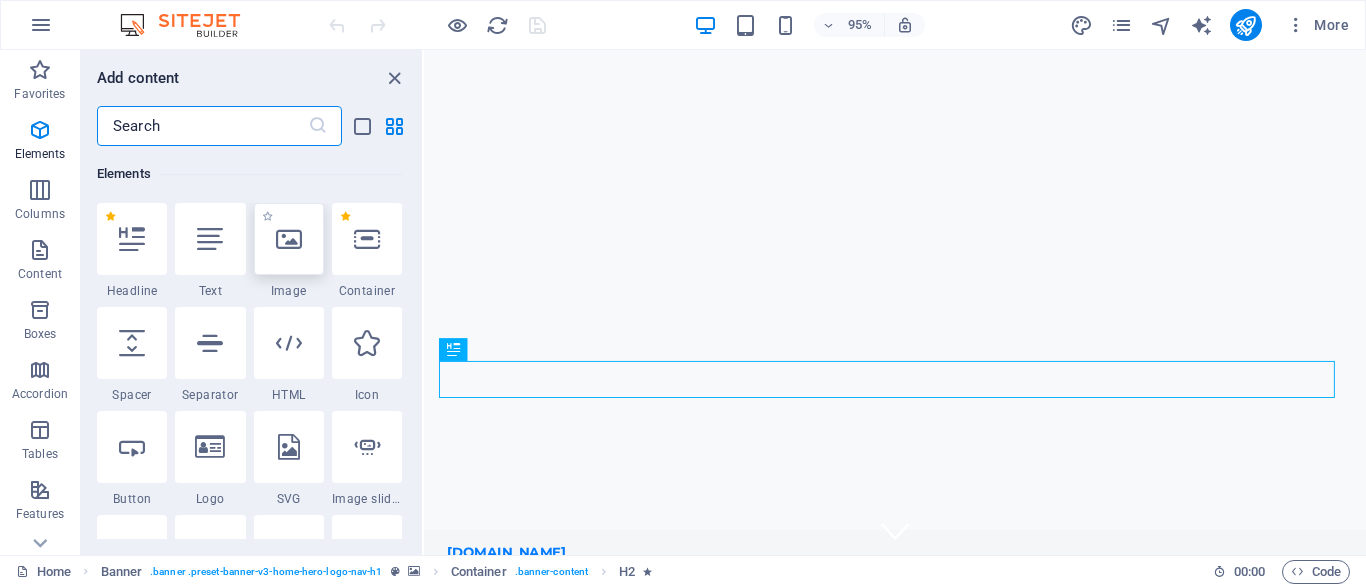click at bounding box center (289, 239) 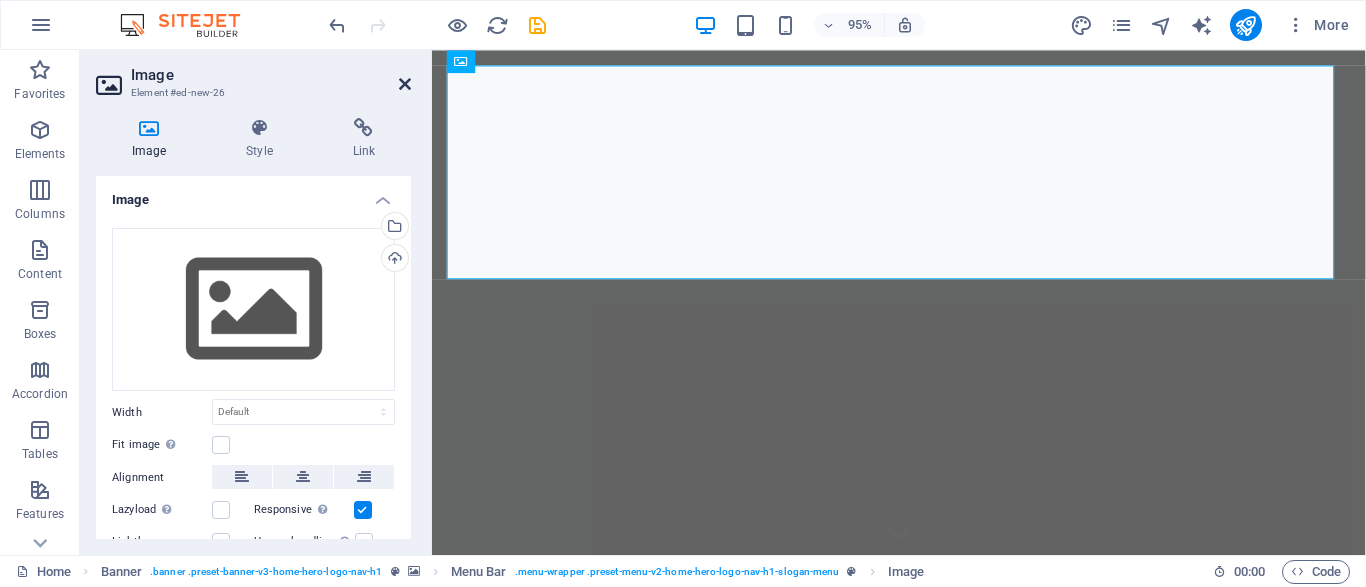 click at bounding box center (405, 84) 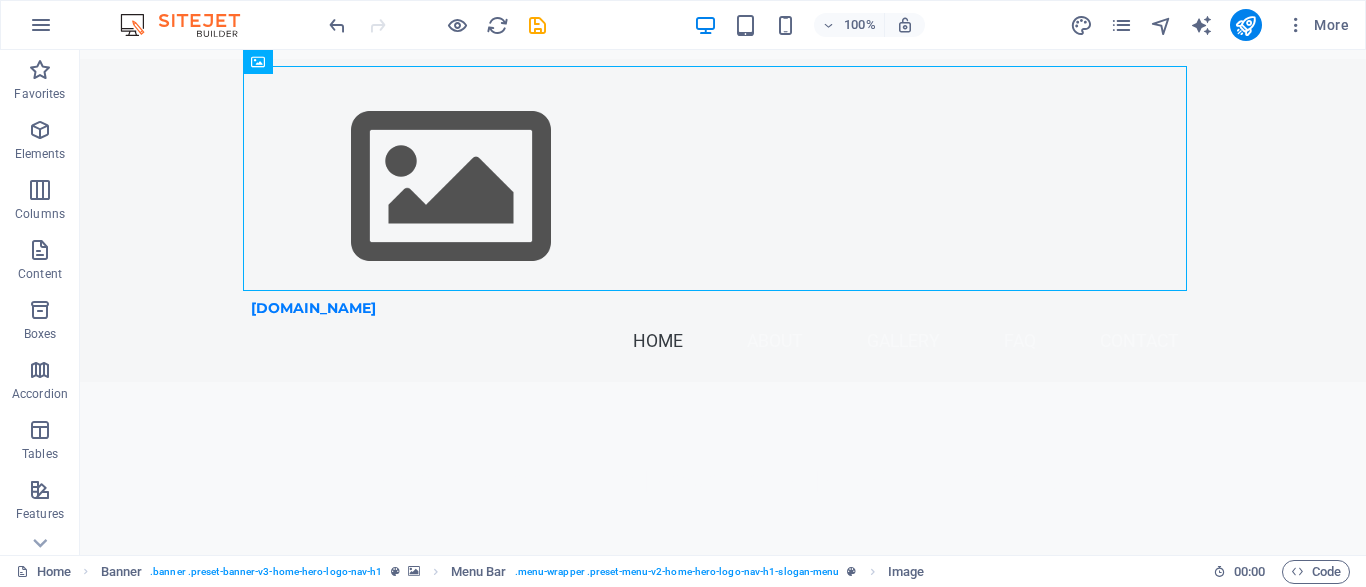 scroll, scrollTop: 0, scrollLeft: 0, axis: both 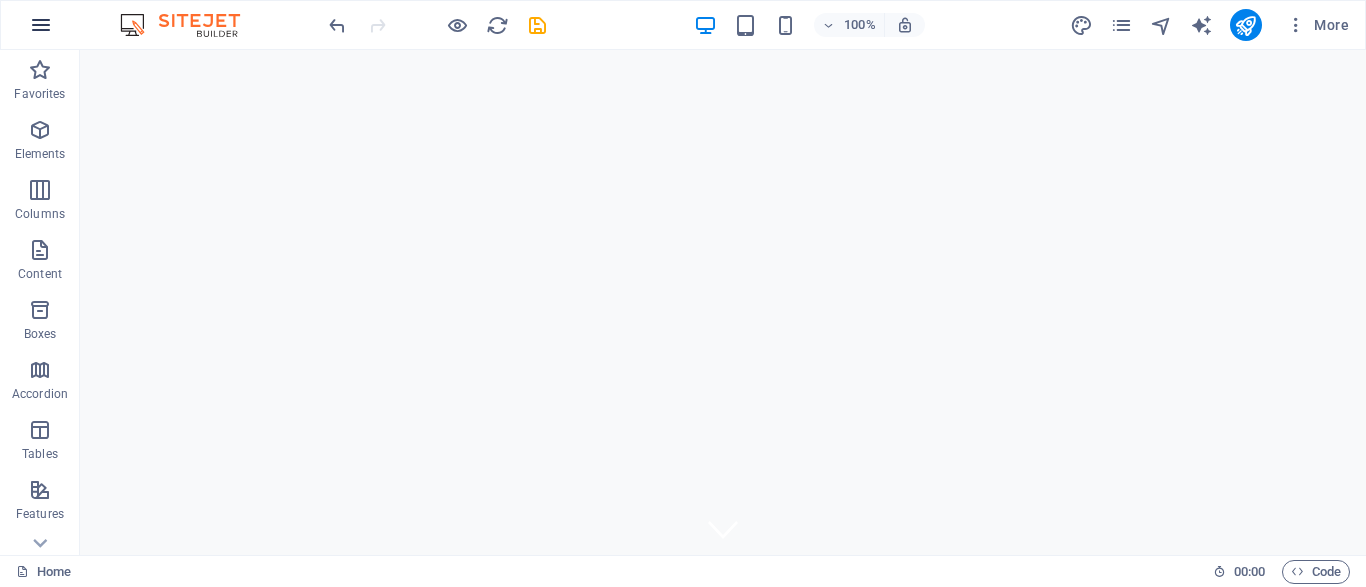 click at bounding box center (41, 25) 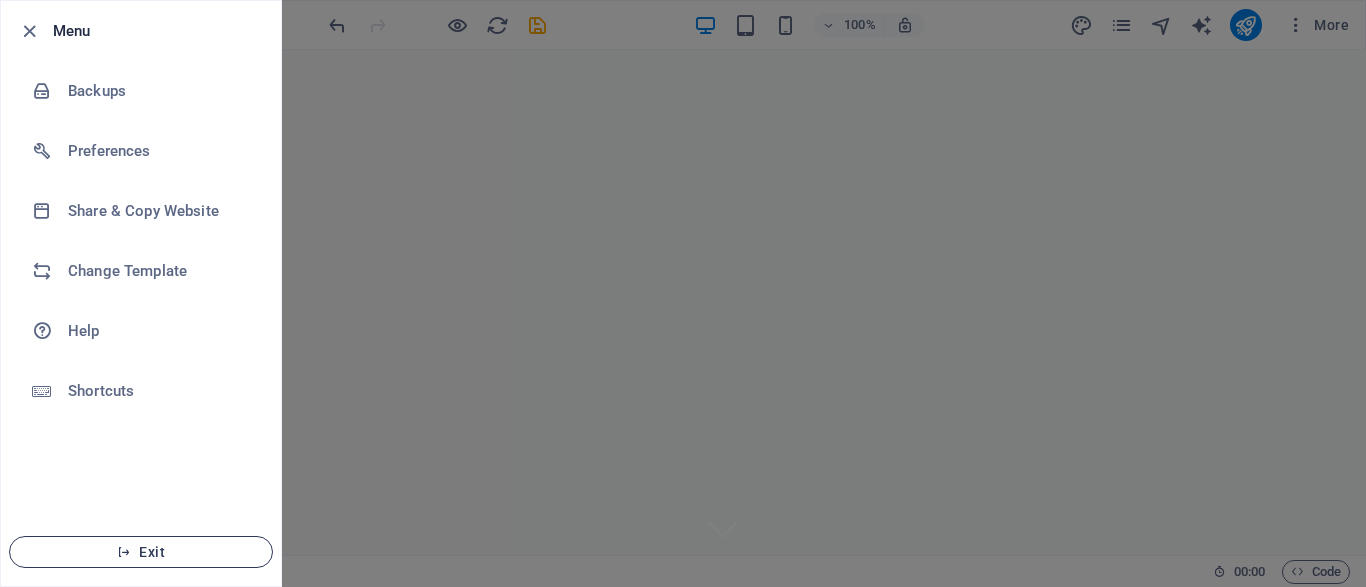 click on "Exit" at bounding box center [141, 552] 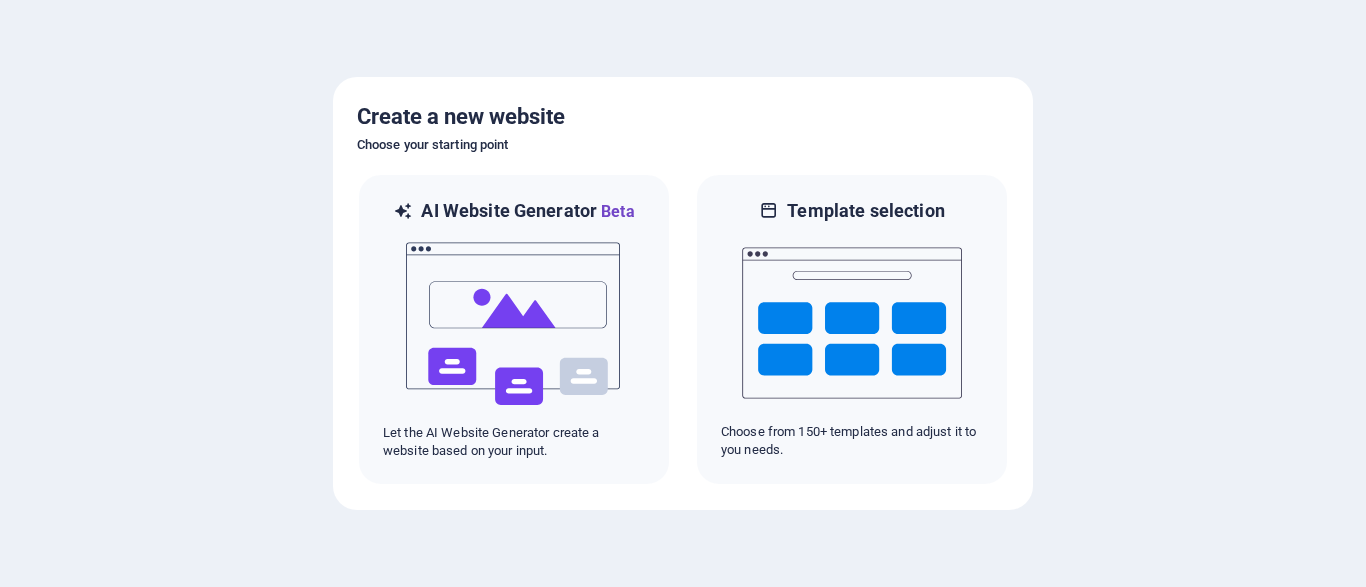scroll, scrollTop: 0, scrollLeft: 0, axis: both 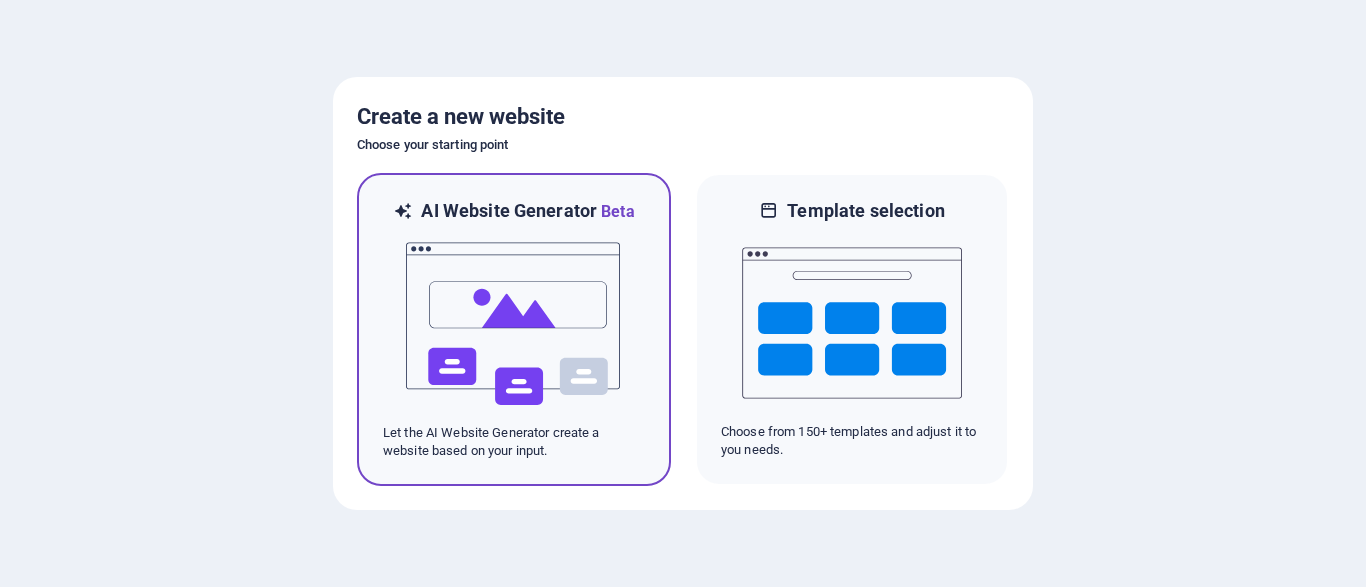 click at bounding box center (514, 324) 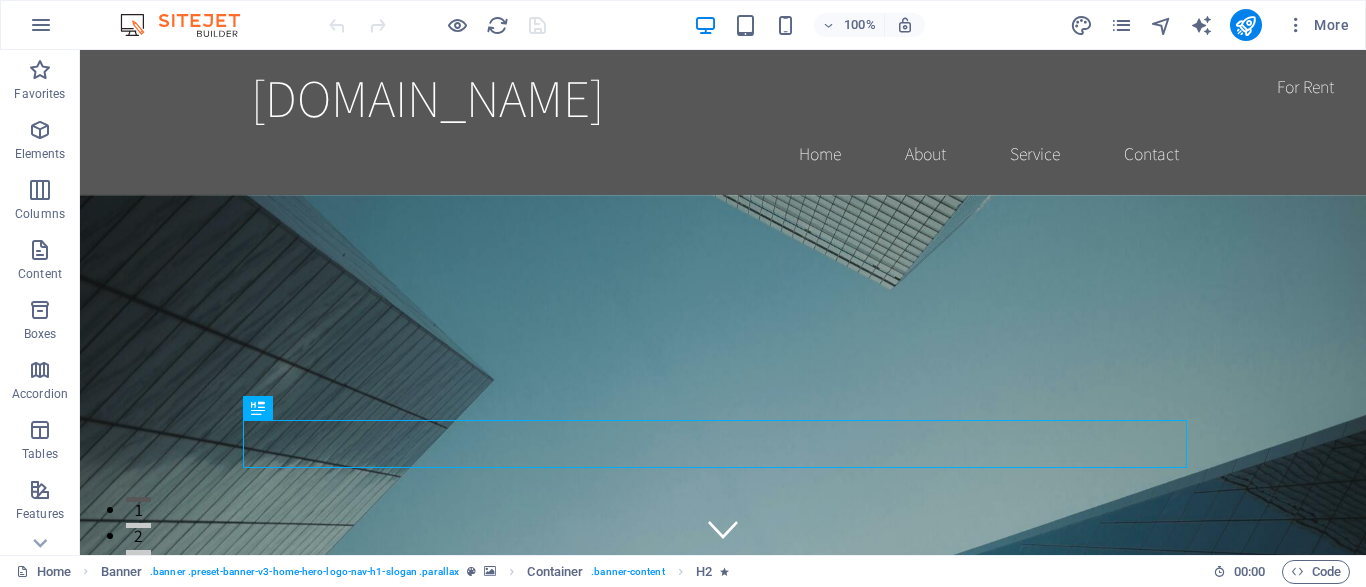 scroll, scrollTop: 0, scrollLeft: 0, axis: both 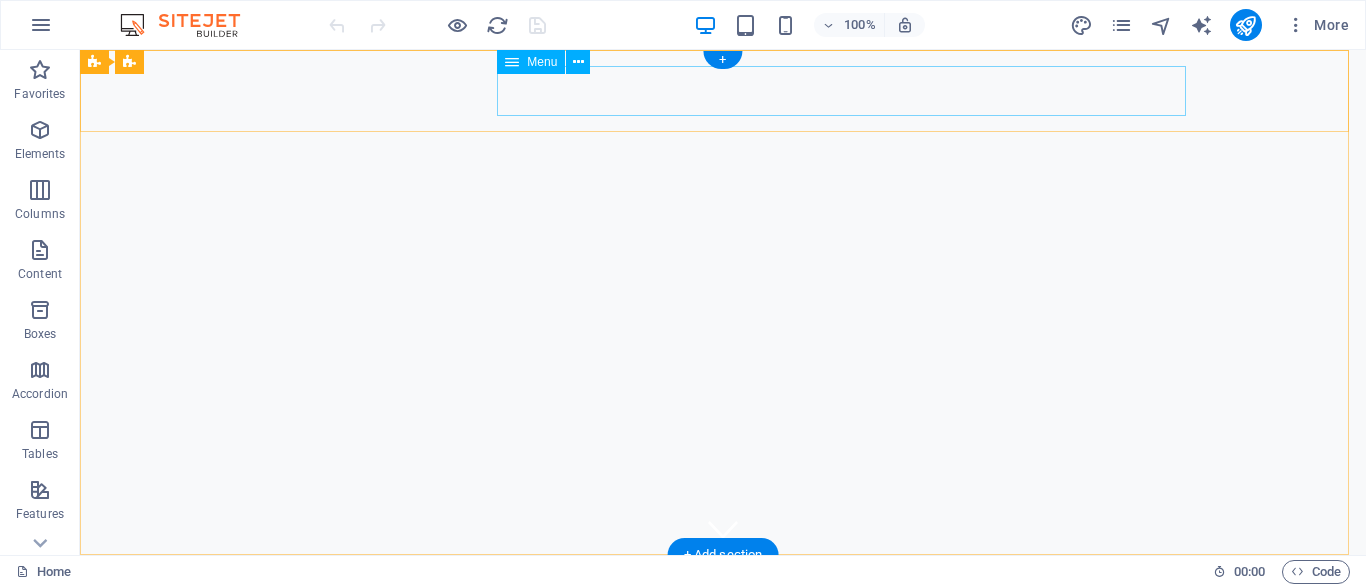 click on "Home About Gallery FAQ Contact" at bounding box center [723, 613] 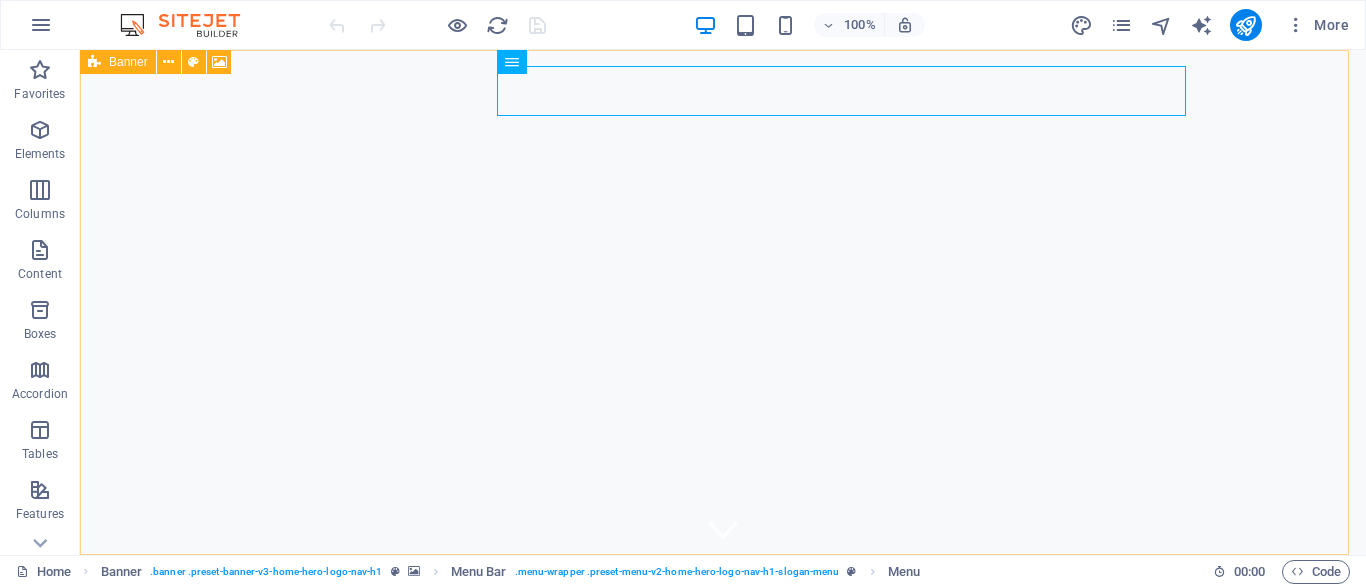 click on "Banner" at bounding box center [128, 62] 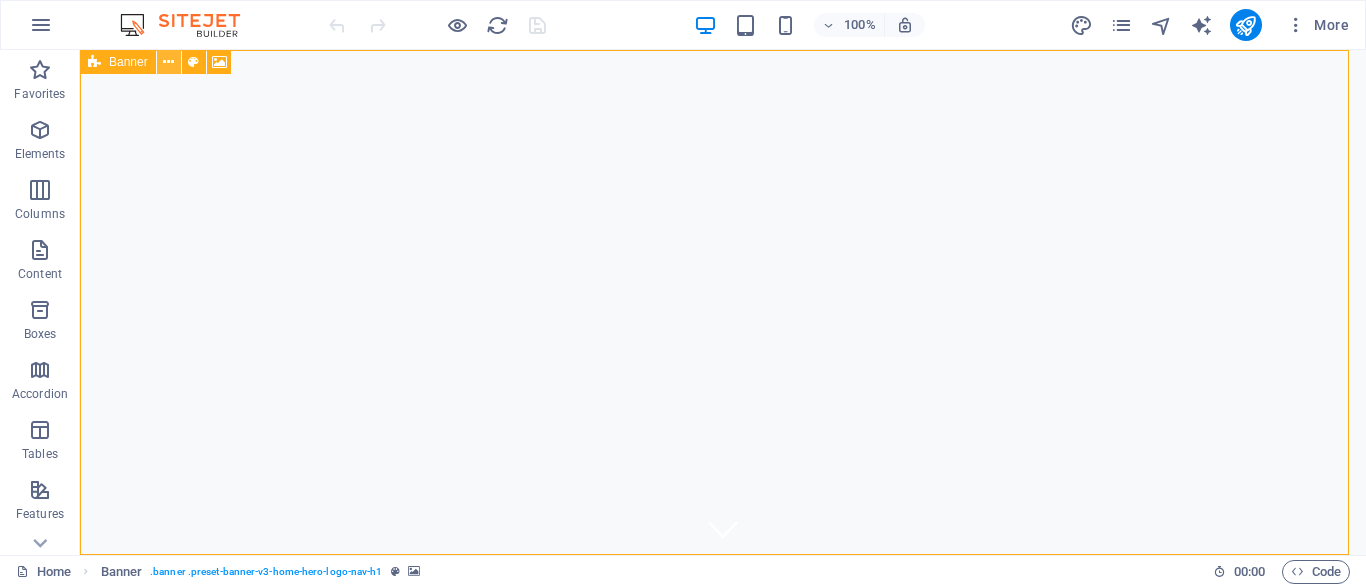click at bounding box center (168, 62) 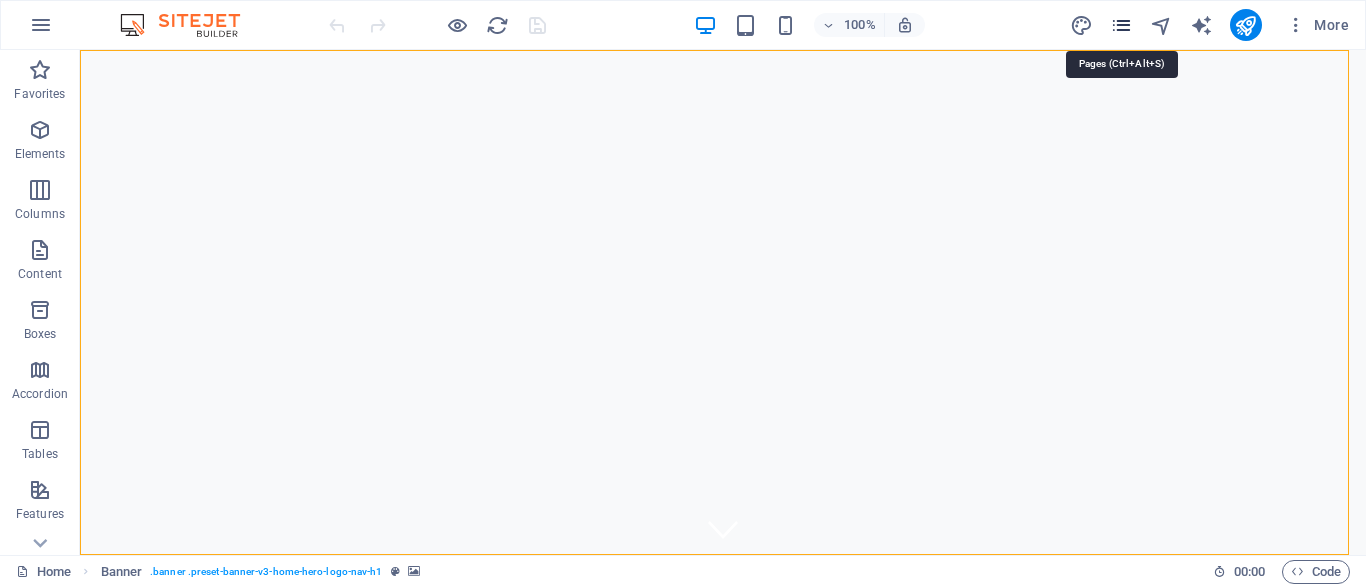 click at bounding box center [1121, 25] 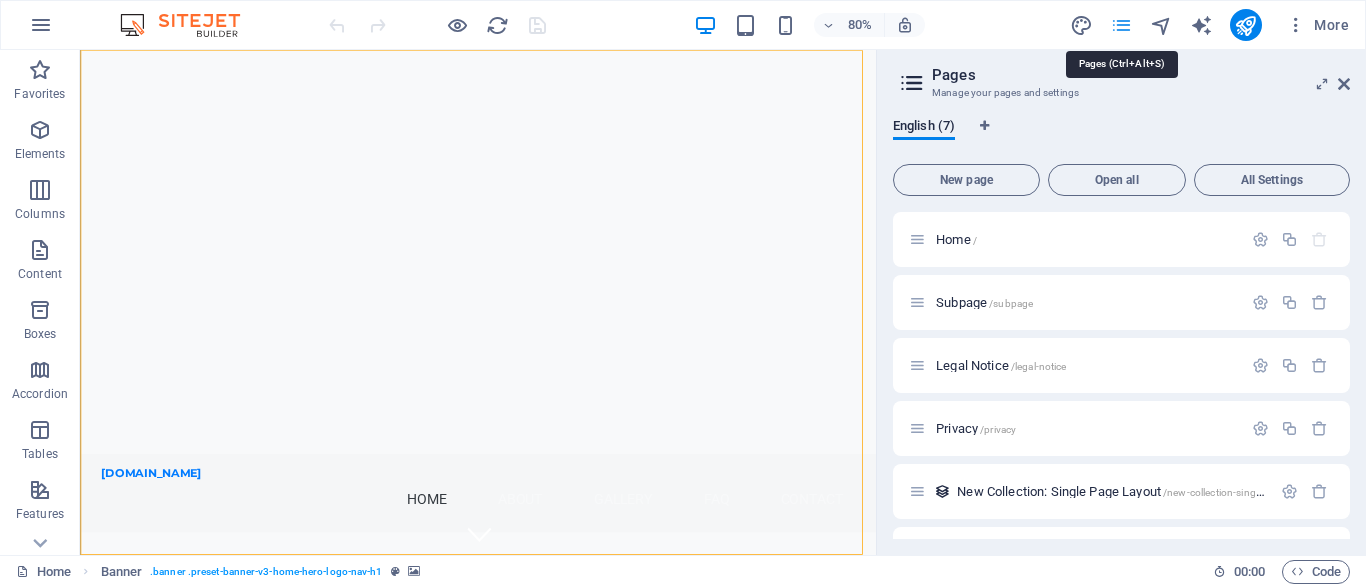 click at bounding box center (1121, 25) 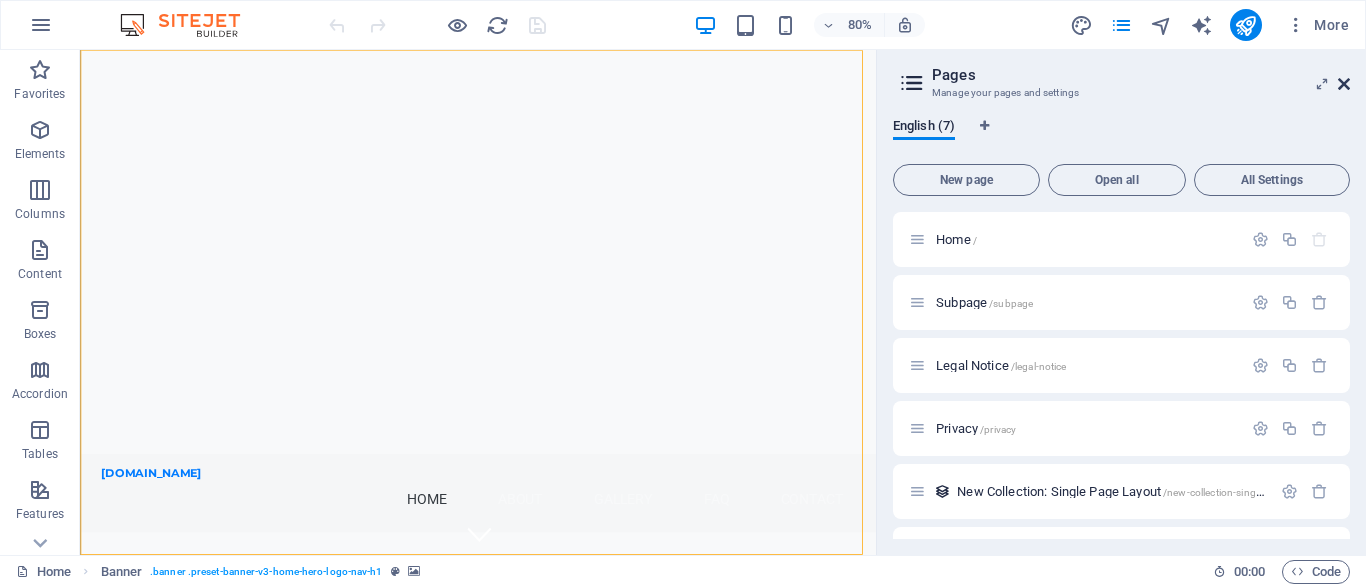 click at bounding box center [1344, 84] 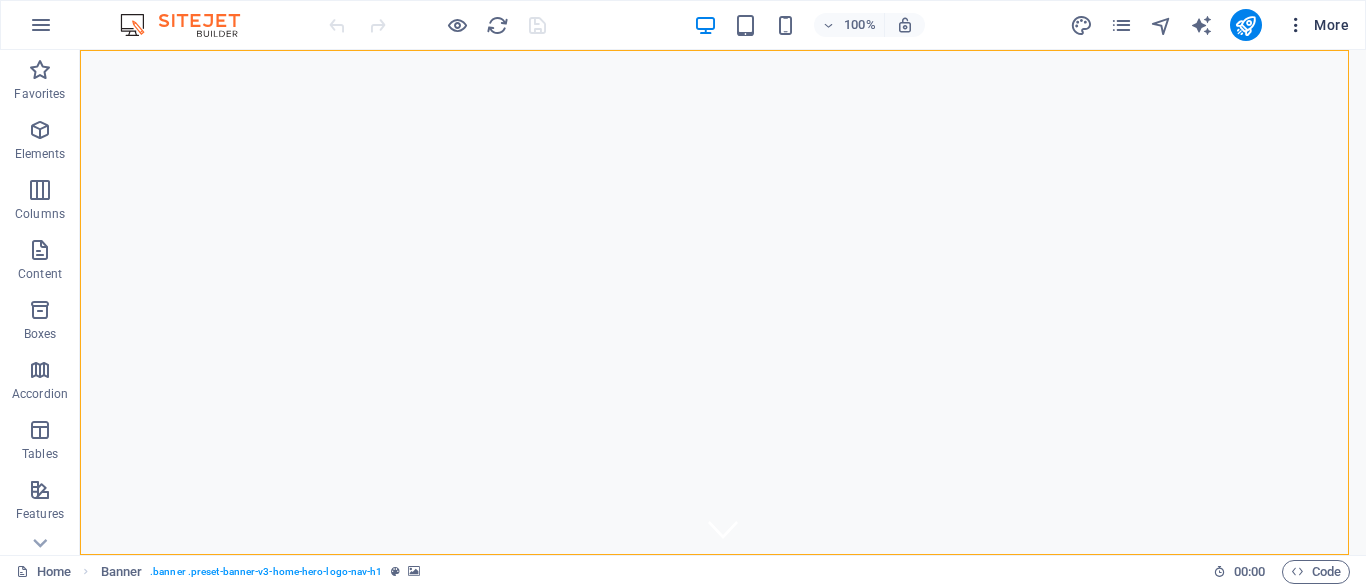 click at bounding box center (1296, 25) 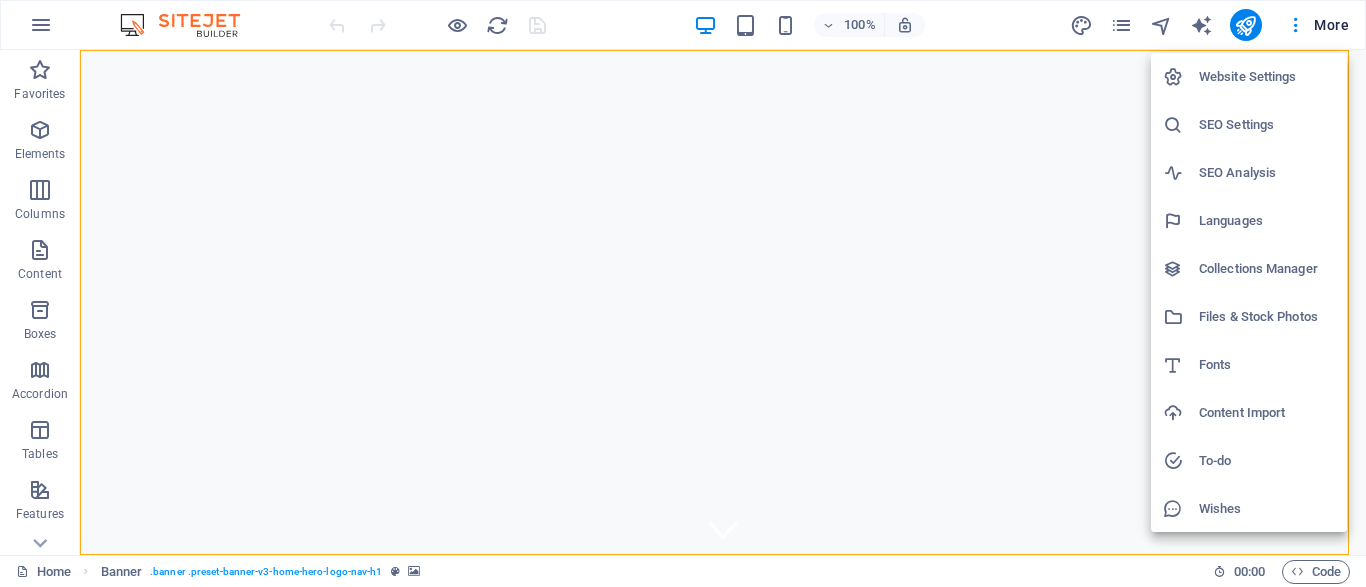 click at bounding box center [683, 293] 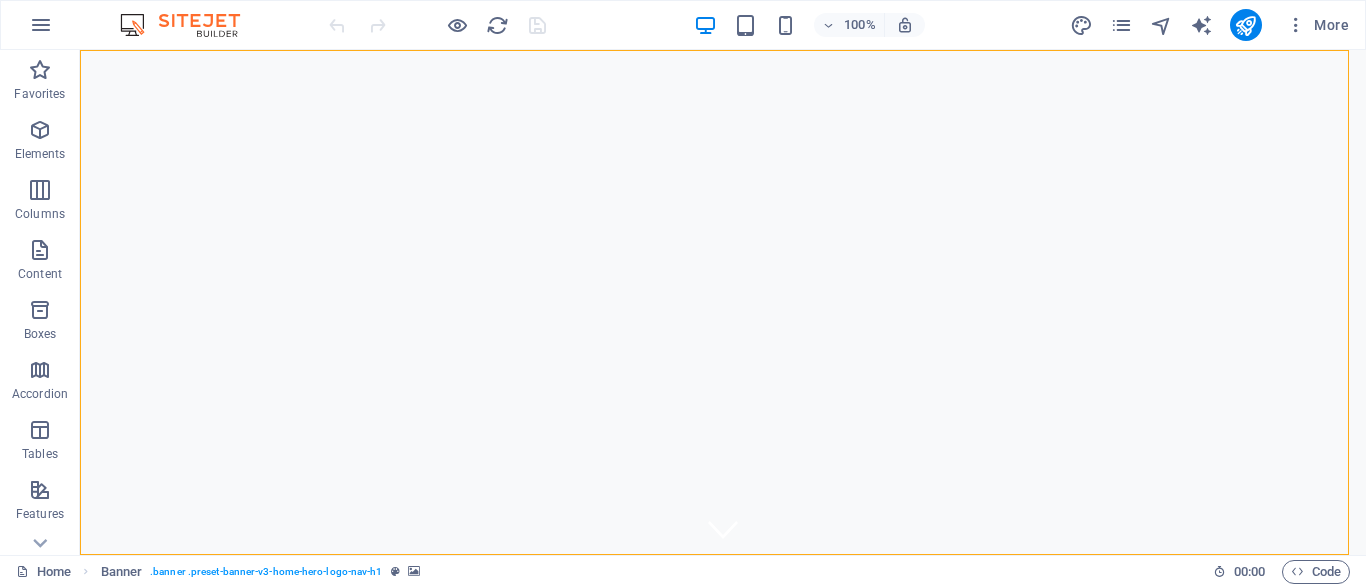 click on "More" at bounding box center (1317, 25) 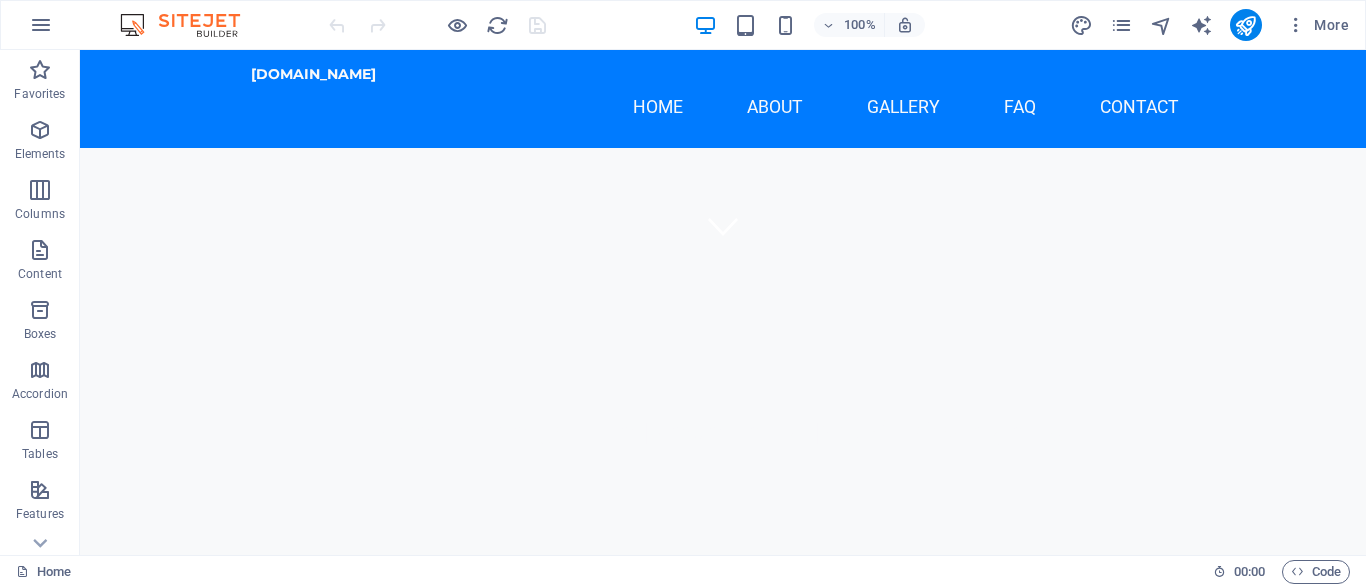 scroll, scrollTop: 0, scrollLeft: 0, axis: both 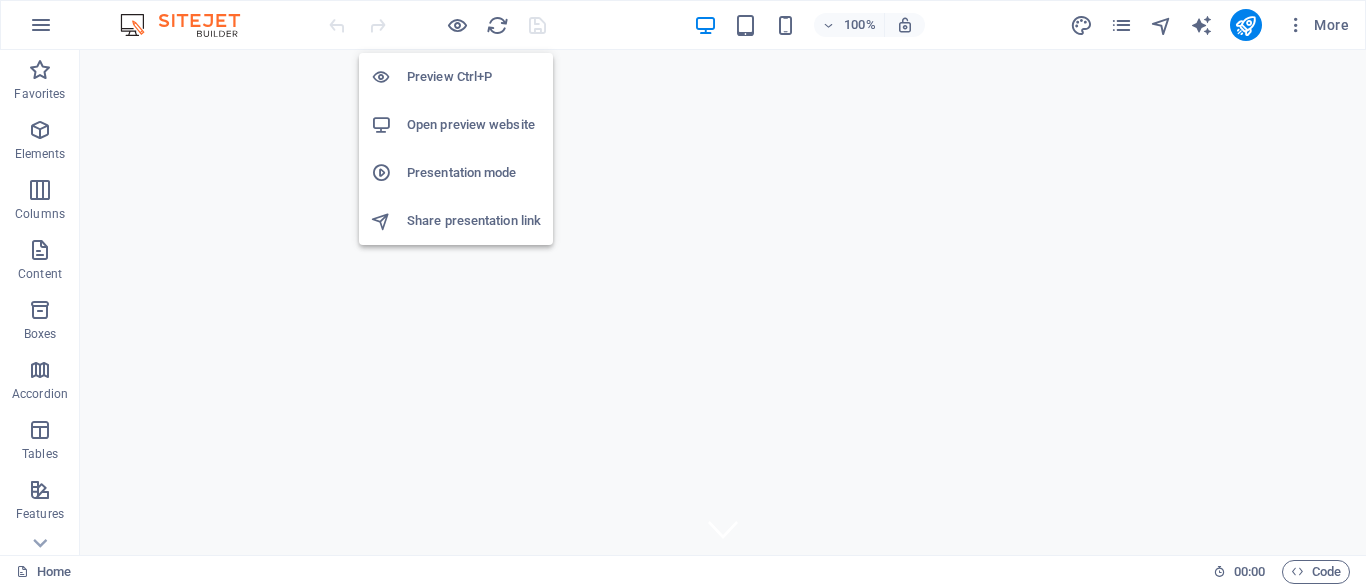 click on "Open preview website" at bounding box center [474, 125] 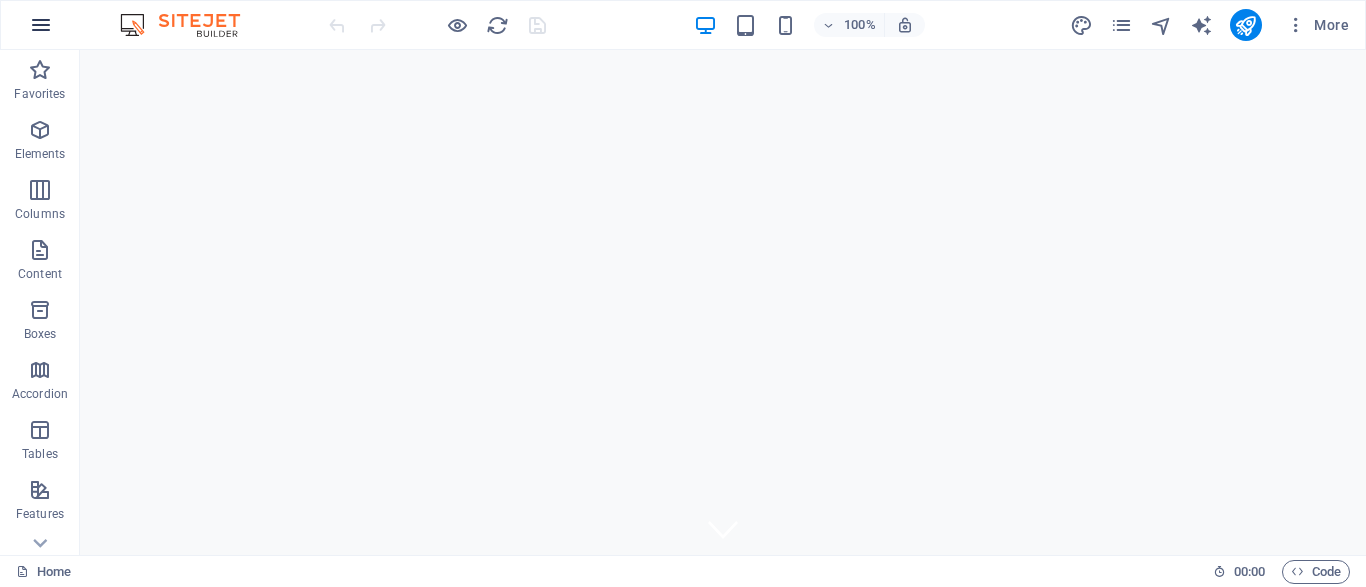 click at bounding box center (41, 25) 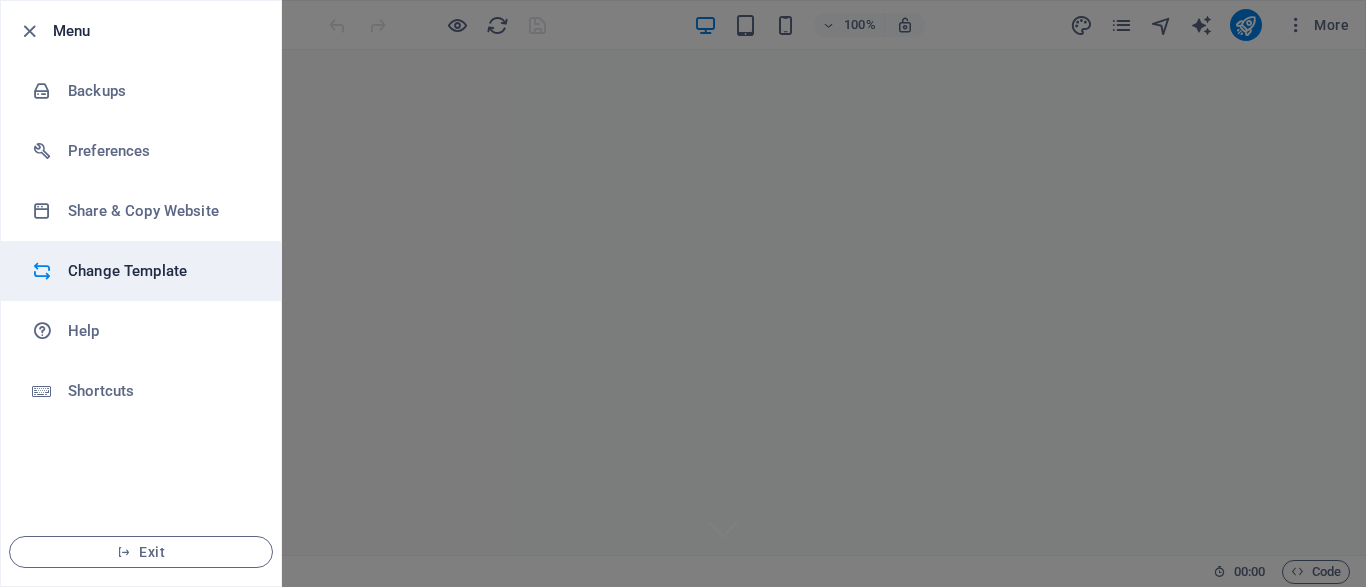 click on "Change Template" at bounding box center (160, 271) 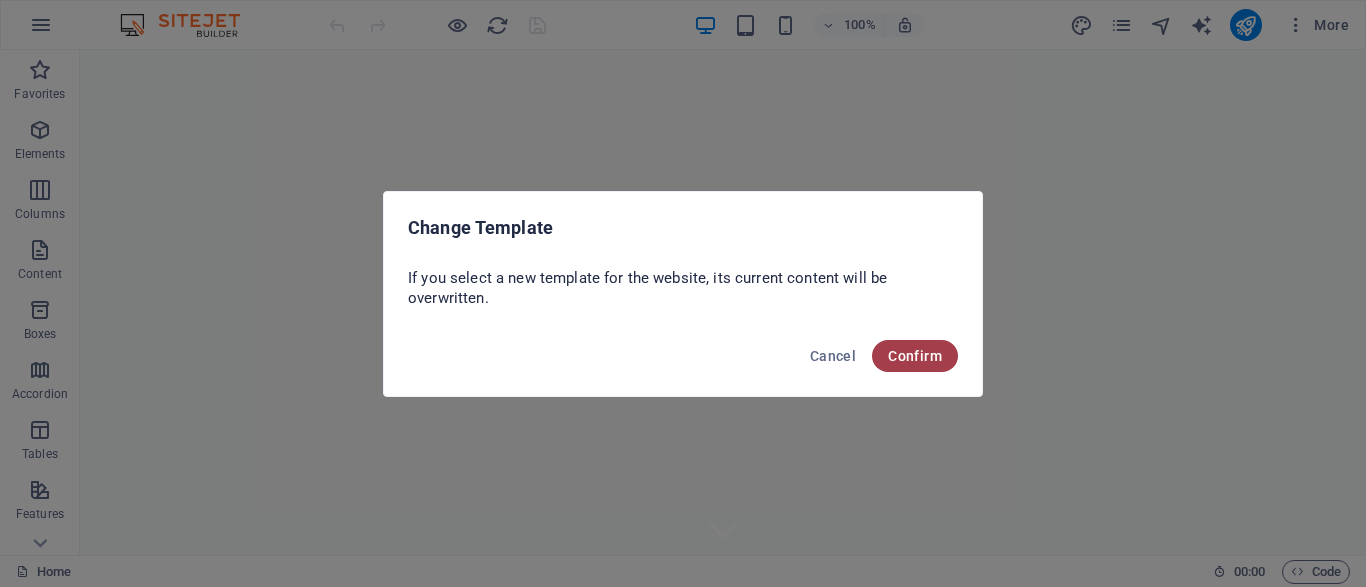 click on "Confirm" at bounding box center (915, 356) 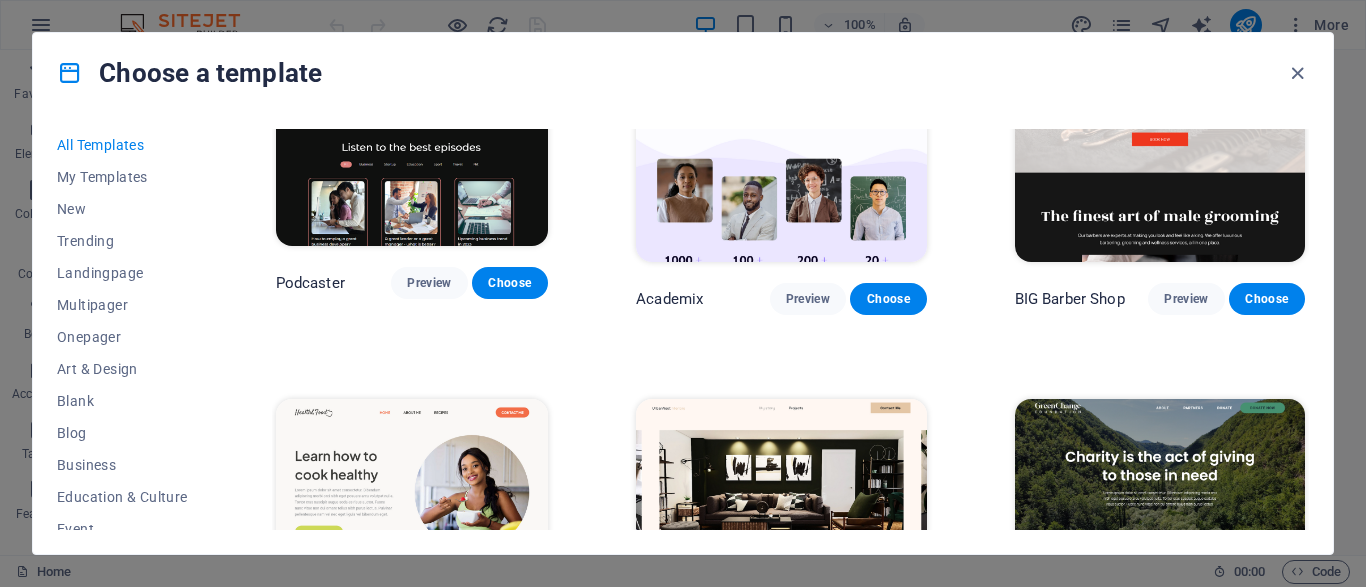 scroll, scrollTop: 0, scrollLeft: 0, axis: both 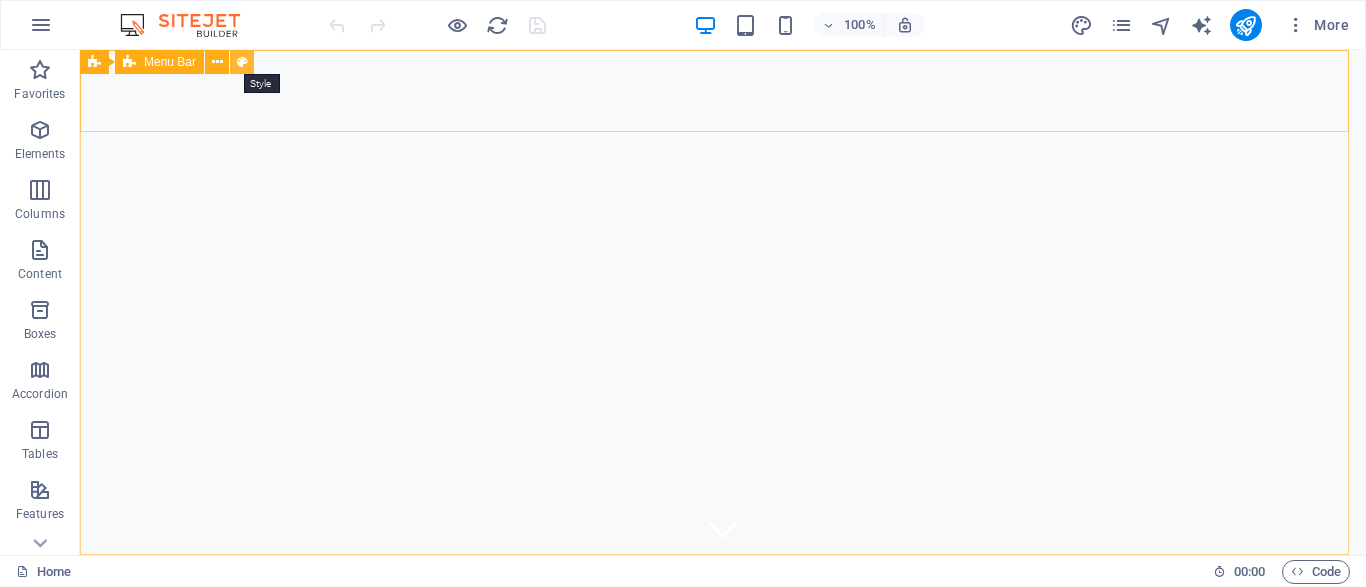click at bounding box center [242, 62] 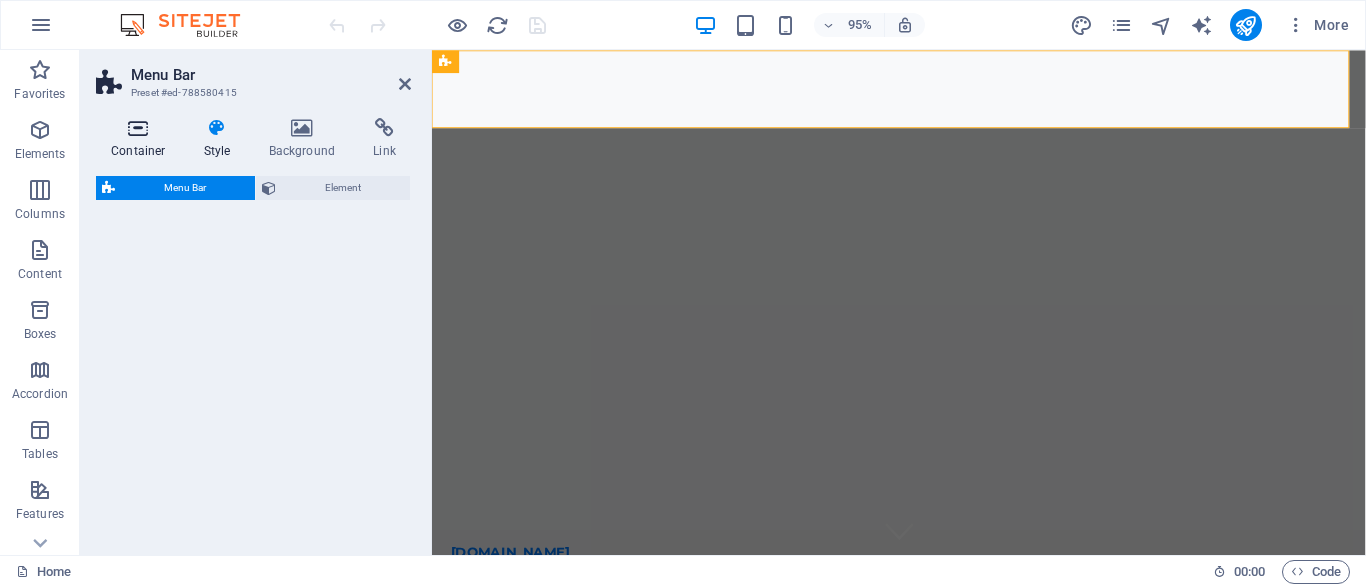 select on "rem" 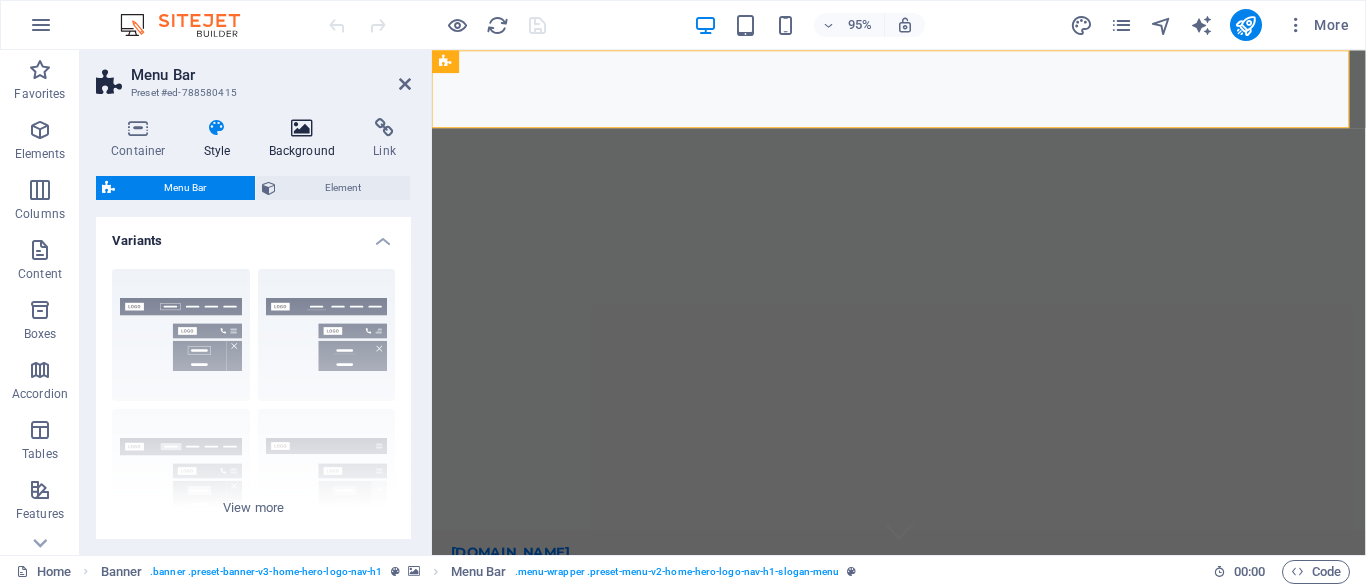 click at bounding box center (302, 128) 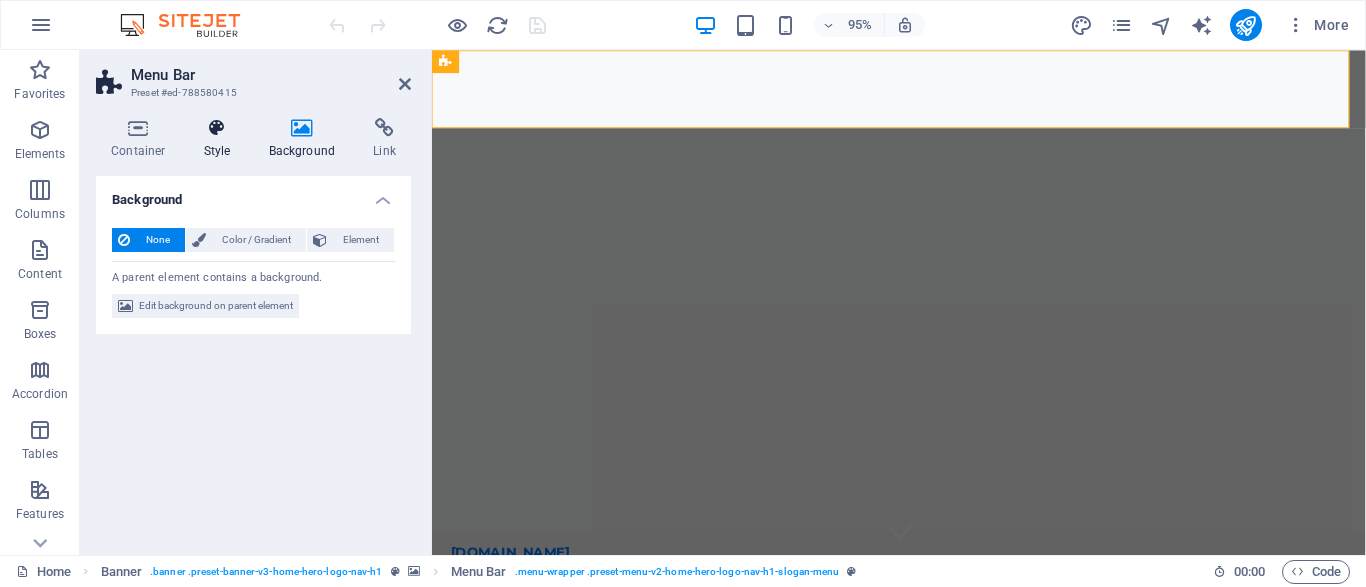 click at bounding box center [217, 128] 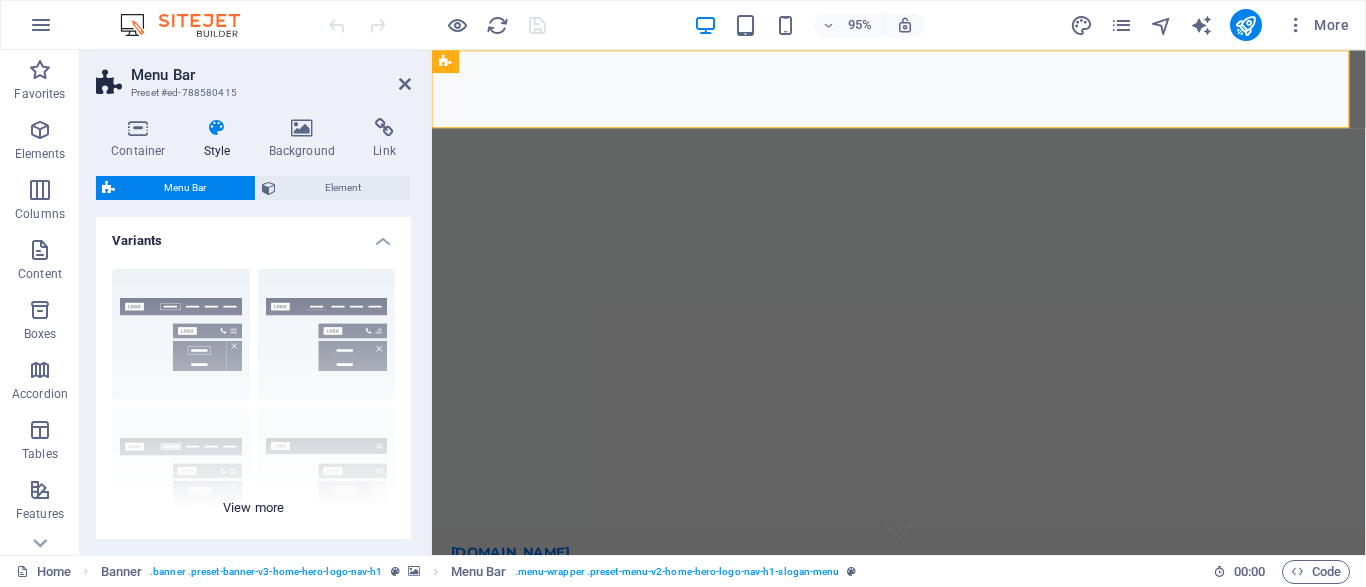 click on "Border Centered Default Fixed Loki Trigger Wide XXL" at bounding box center (253, 403) 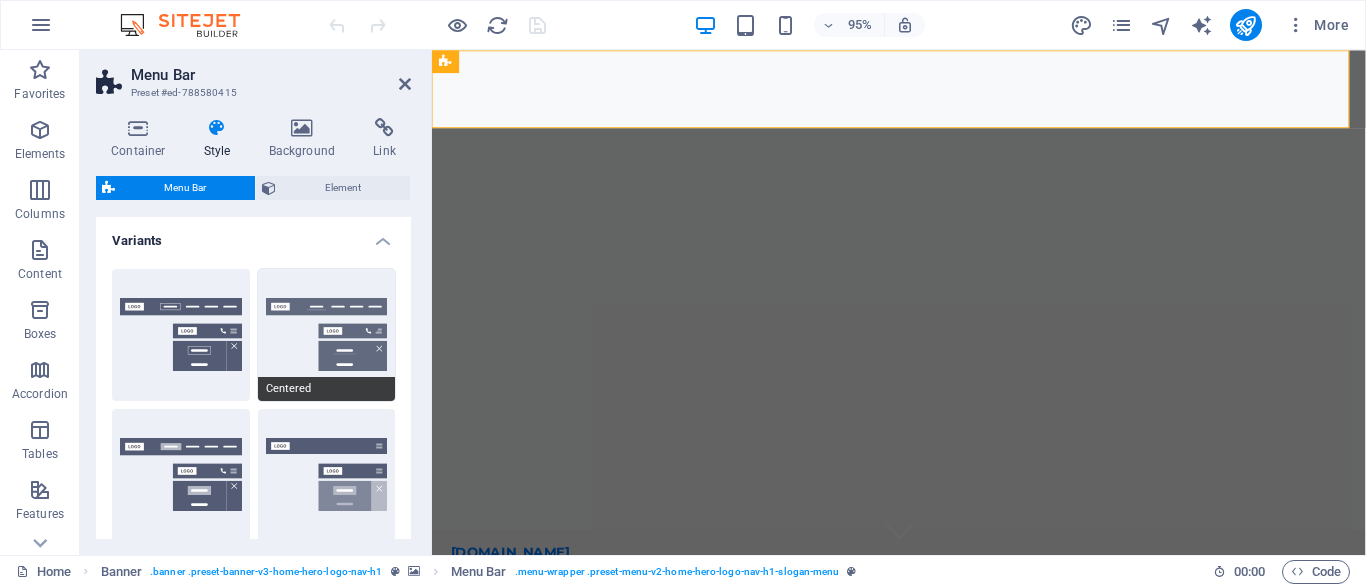click on "Centered" at bounding box center [327, 335] 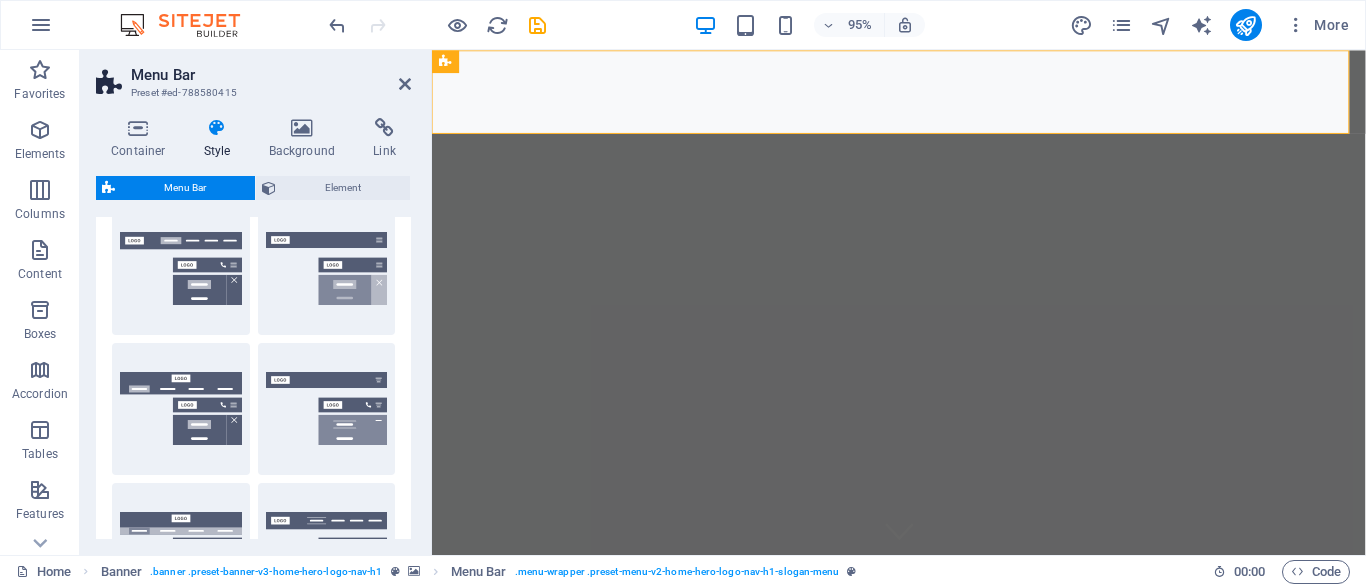 scroll, scrollTop: 0, scrollLeft: 0, axis: both 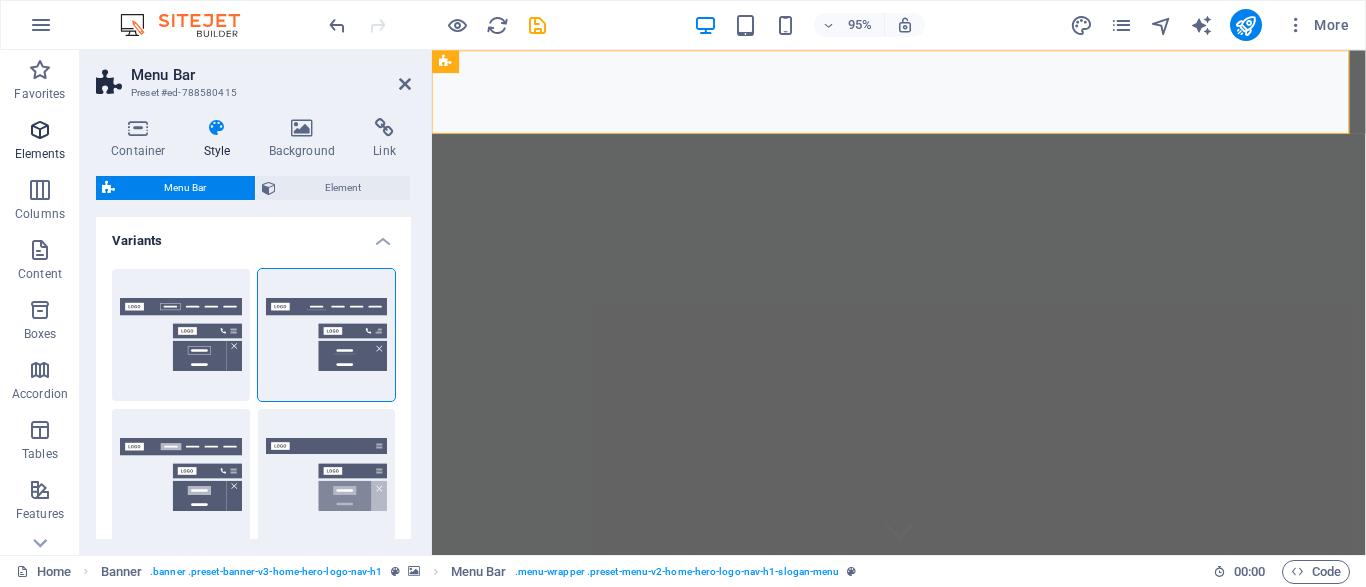 click at bounding box center (40, 130) 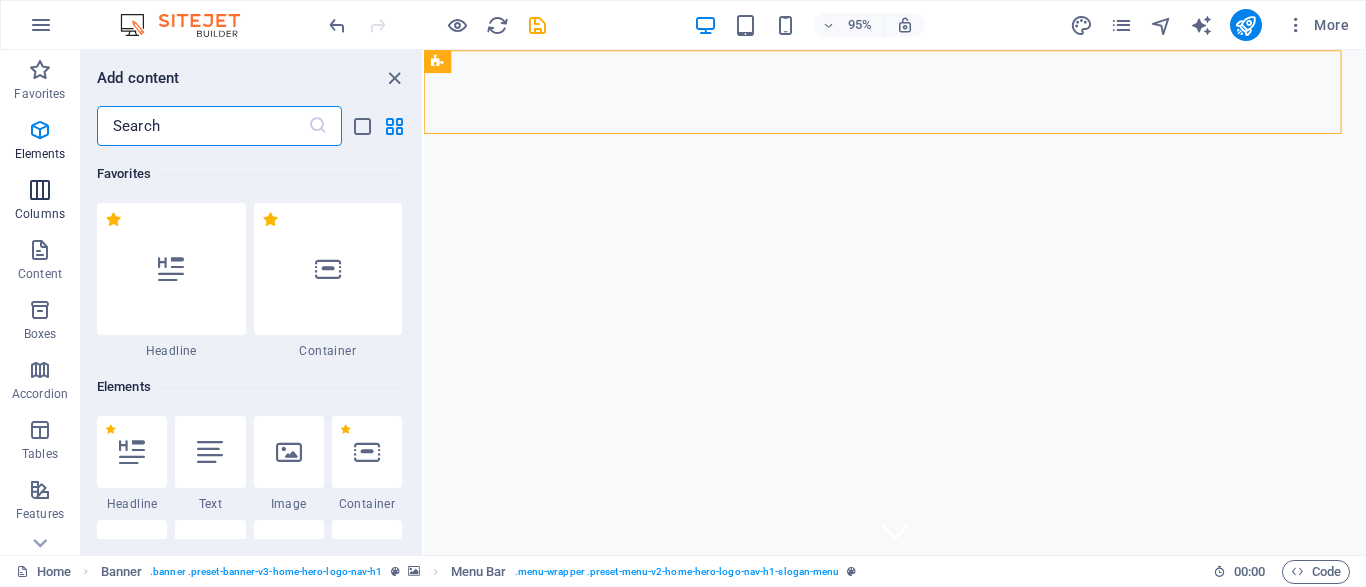 scroll, scrollTop: 213, scrollLeft: 0, axis: vertical 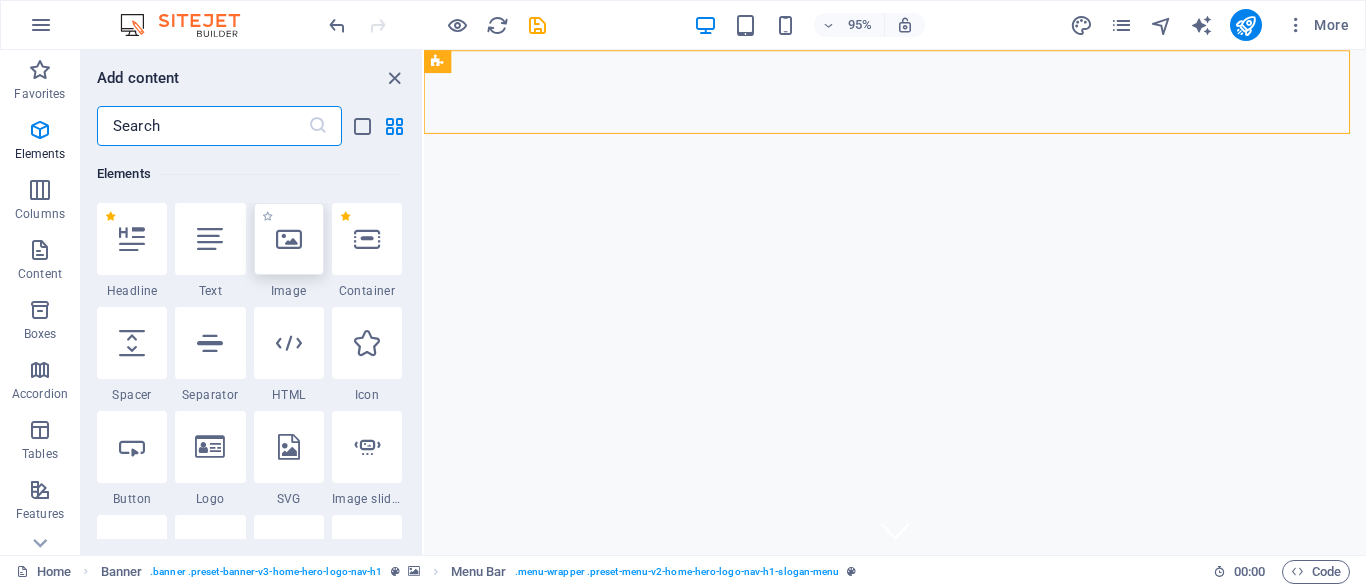 click at bounding box center [289, 239] 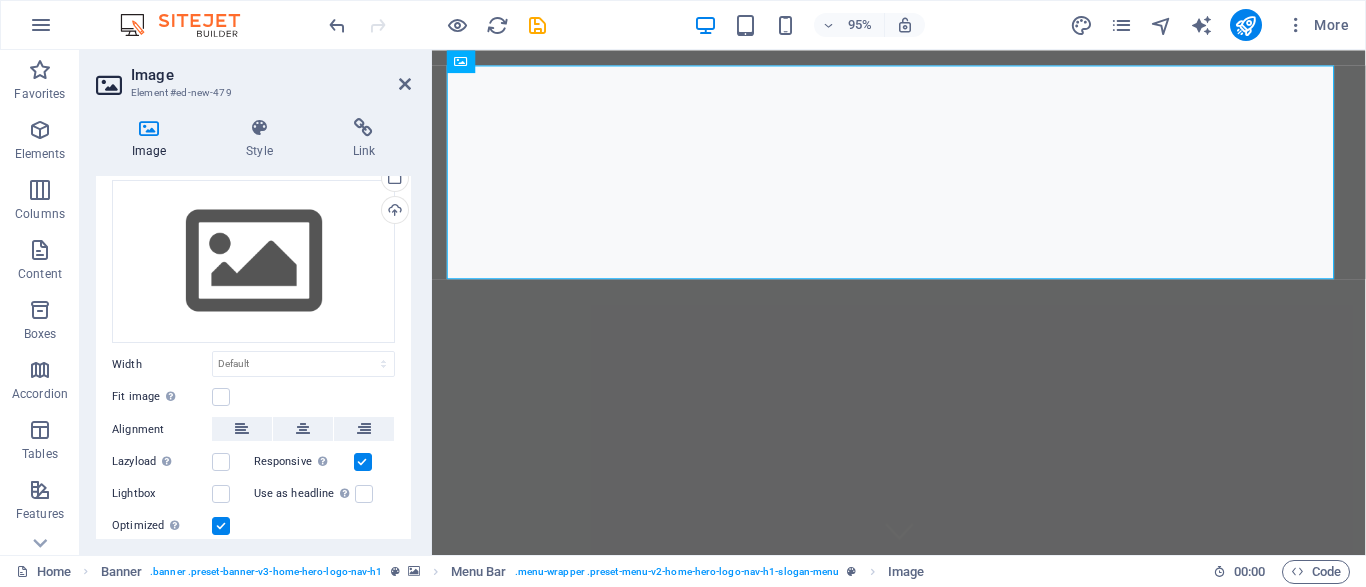 scroll, scrollTop: 106, scrollLeft: 0, axis: vertical 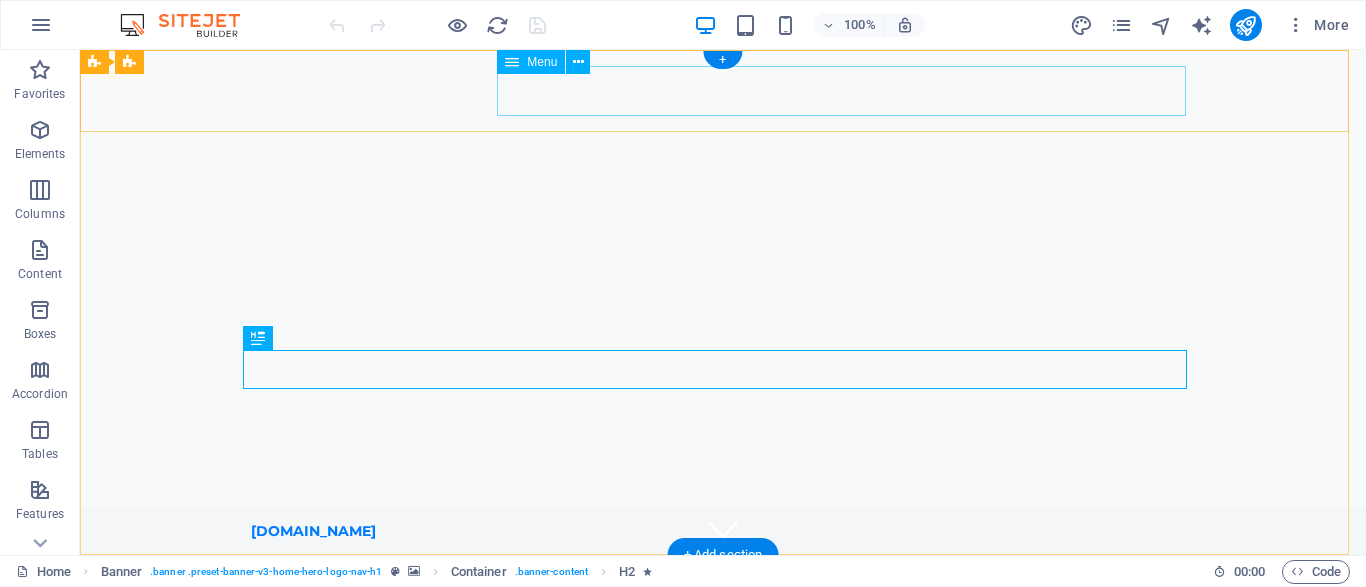 click on "Home About Gallery FAQ Contact" at bounding box center [723, 565] 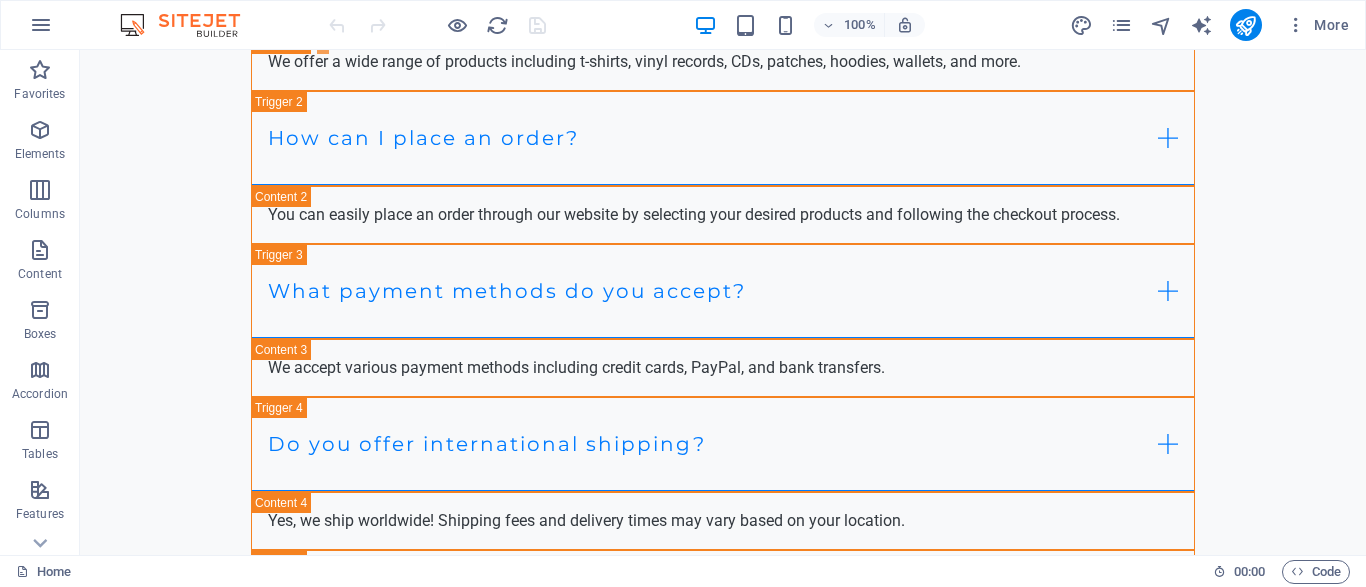 scroll, scrollTop: 0, scrollLeft: 0, axis: both 